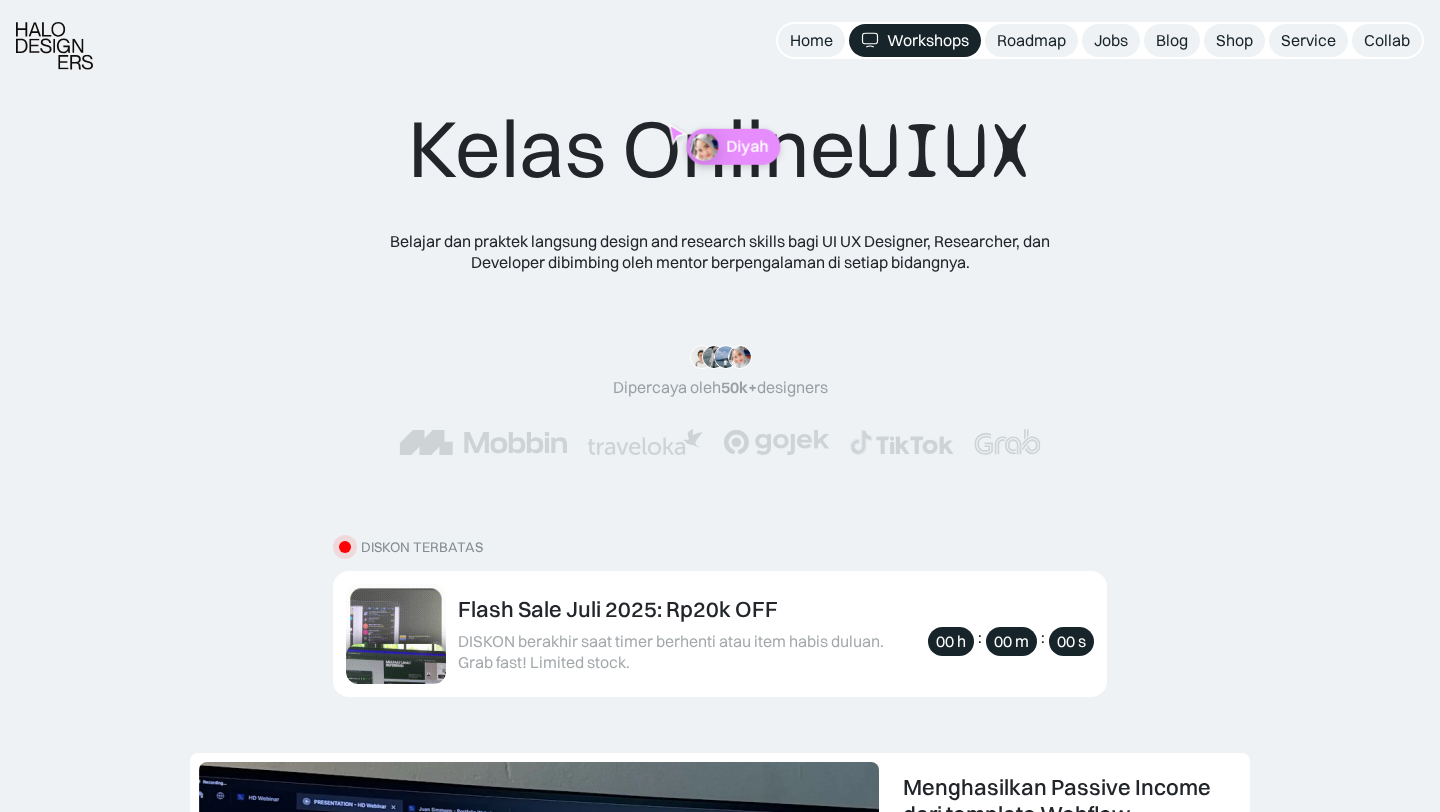 scroll, scrollTop: 1315, scrollLeft: 0, axis: vertical 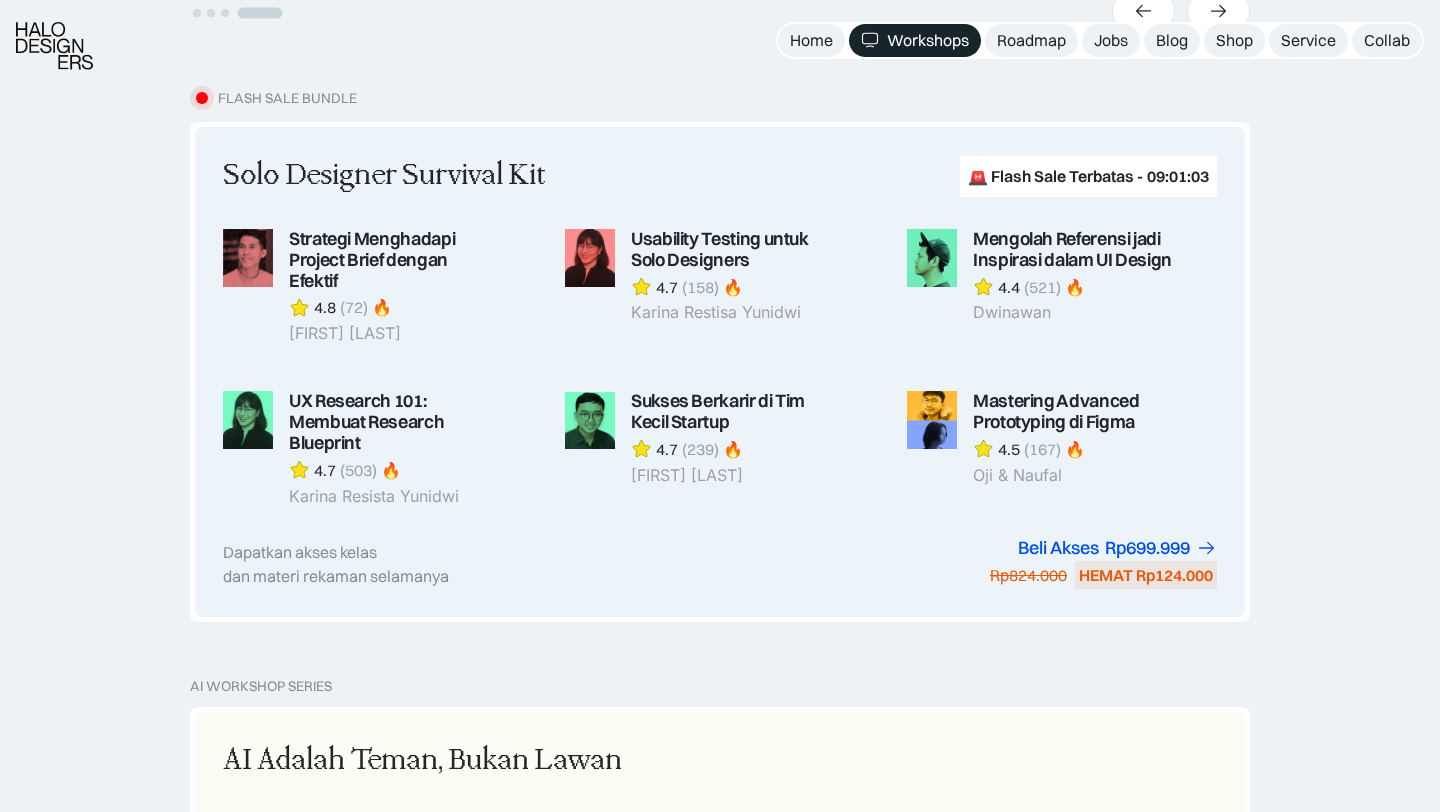 click on "FLASH SALE BUNDLE Solo Designer Survival Kit 🚨 Flash Sale Terbatas - 09:01:03 Strategi Menghadapi Project Brief dengan Efektif 4.8 (72) 🔥 Galuh NAP Beli Akses Rp139.000
Usability Testing untuk Solo Designers 4.7 (158) 🔥 Karina Restisa Yunidwi Beli Akses Rp139.000
Mengolah Referensi jadi Inspirasi dalam UI Design 4.4 (521)  🔥 Dwinawan Beli Akses Rp139.000
UX Research 101: Membuat Research Blueprint 4.7 (503)  🔥 Karina Resista Yunidwi Beli Akses Rp139.000
Sukses Berkarir di Tim Kecil Startup 4.7 (239) 🔥 Habib Al-Hakim Beli Akses Rp99.000
Mastering Advanced Prototyping di Figma 4.5 (167) 🔥 Oji & Naufal Beli Akses Rp169.000
Dapatkan akses kelas dan materi rekaman selamanya Beli Akses Rp299.000
Rp447.000 HEMAT Rp148.000 Beli Akses Rp699.999
Rp824.000 HEMAT Rp124.000" at bounding box center [720, 382] 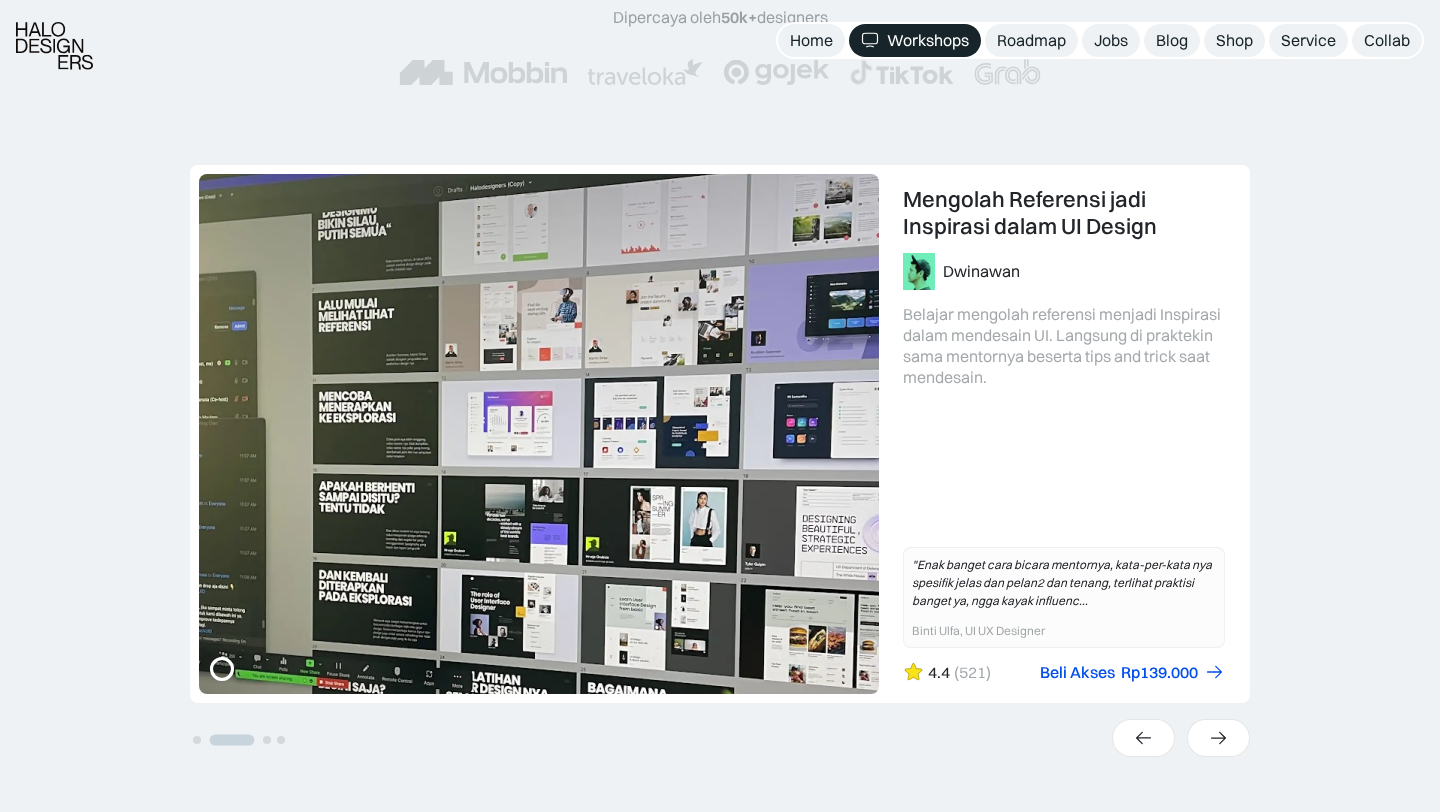 scroll, scrollTop: 389, scrollLeft: 0, axis: vertical 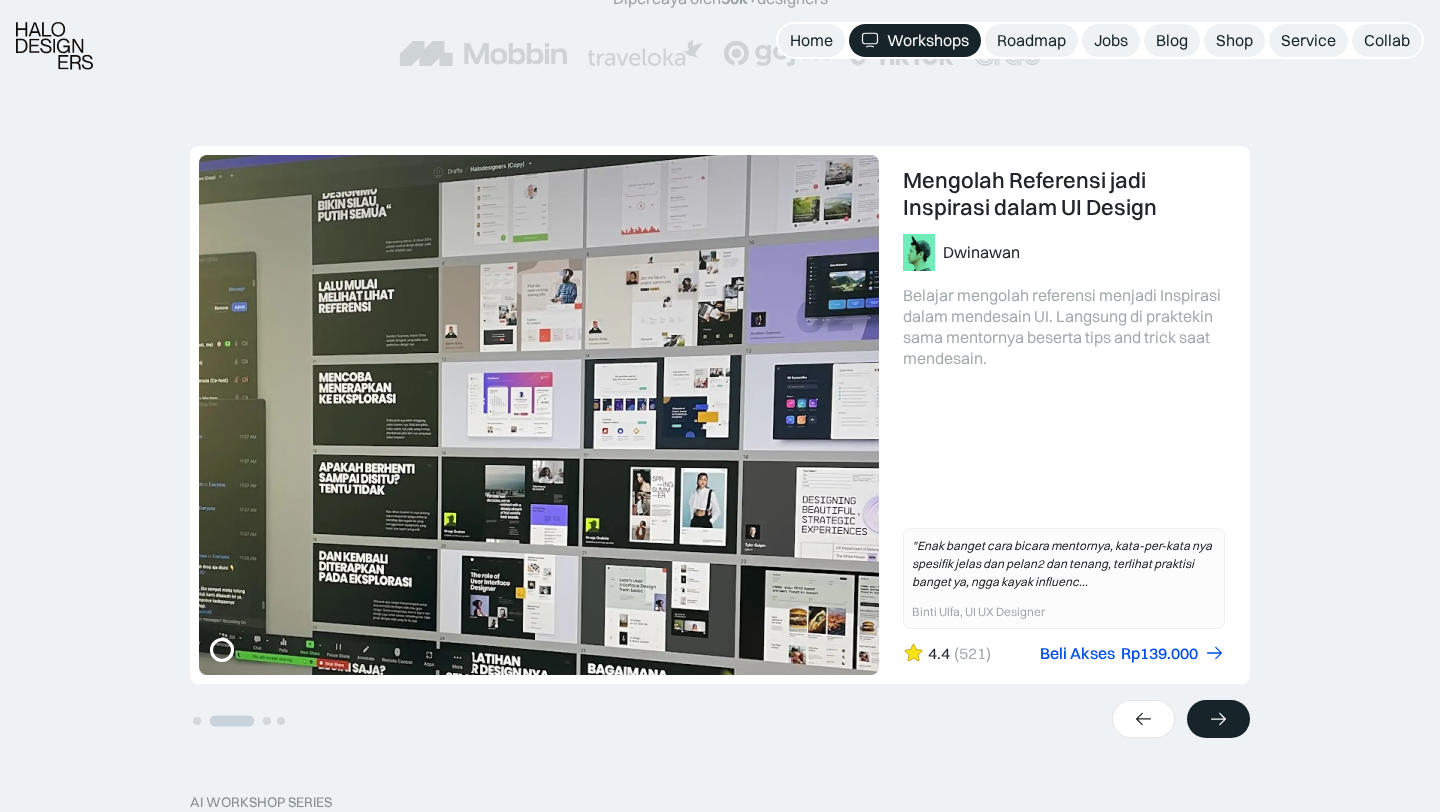 click 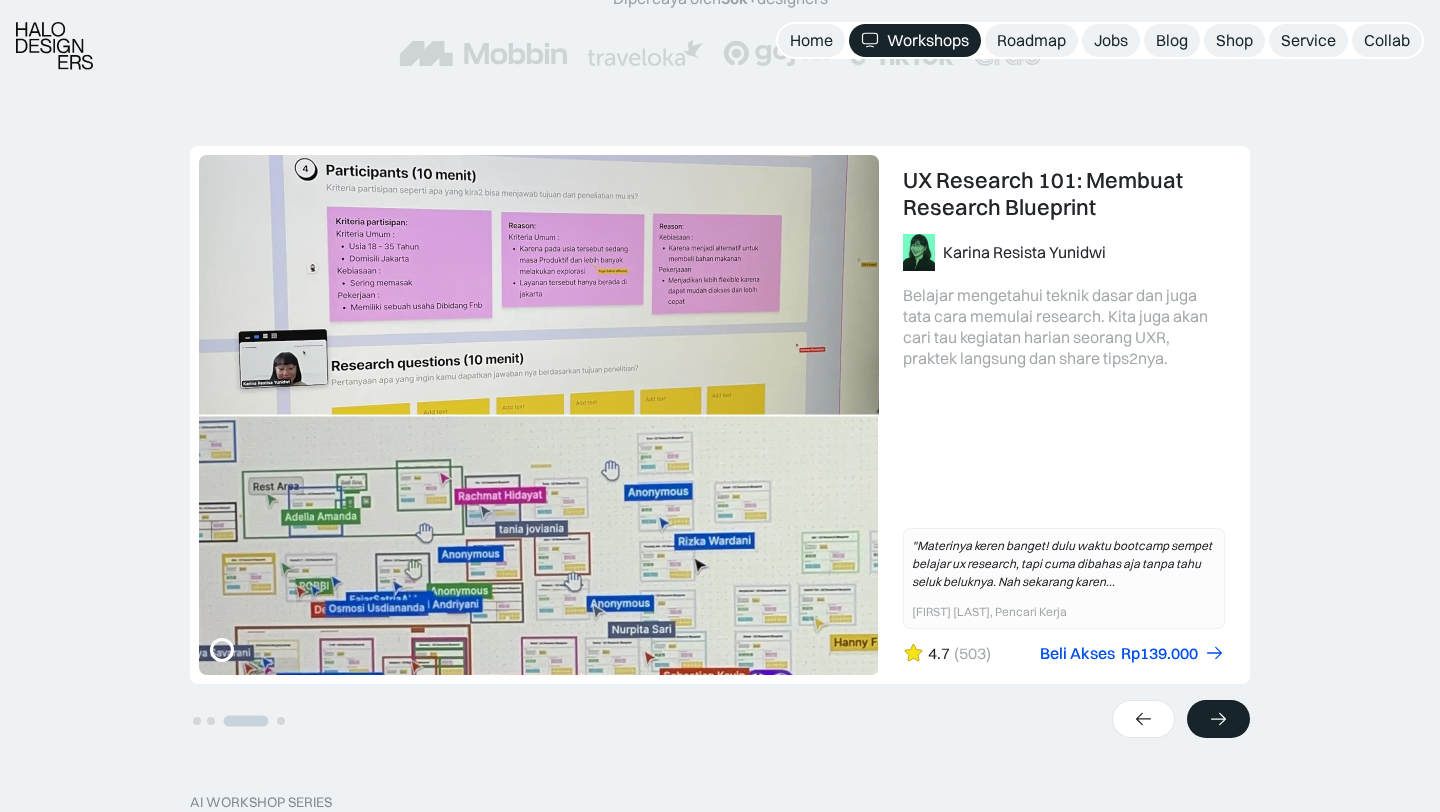 click 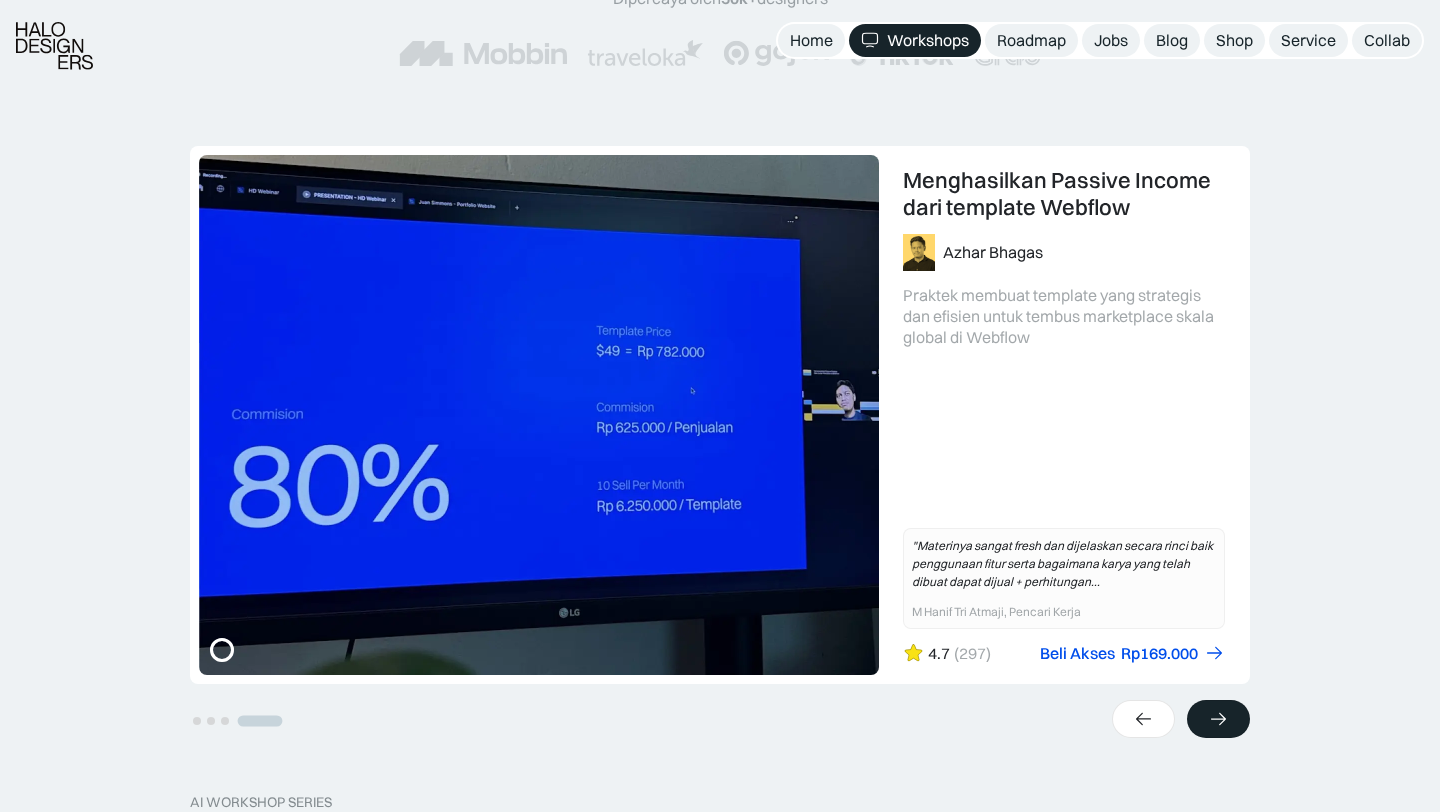 click 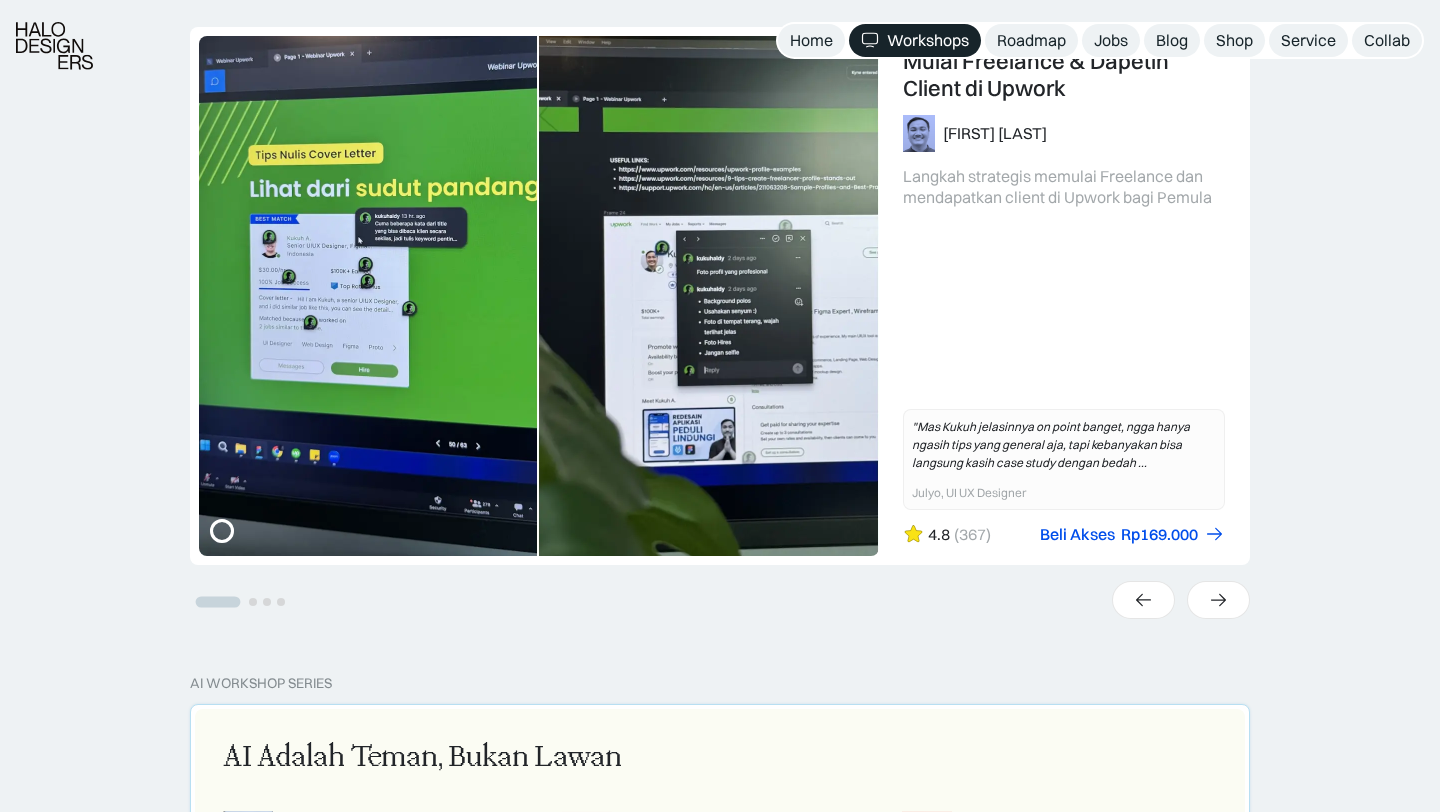 scroll, scrollTop: 569, scrollLeft: 0, axis: vertical 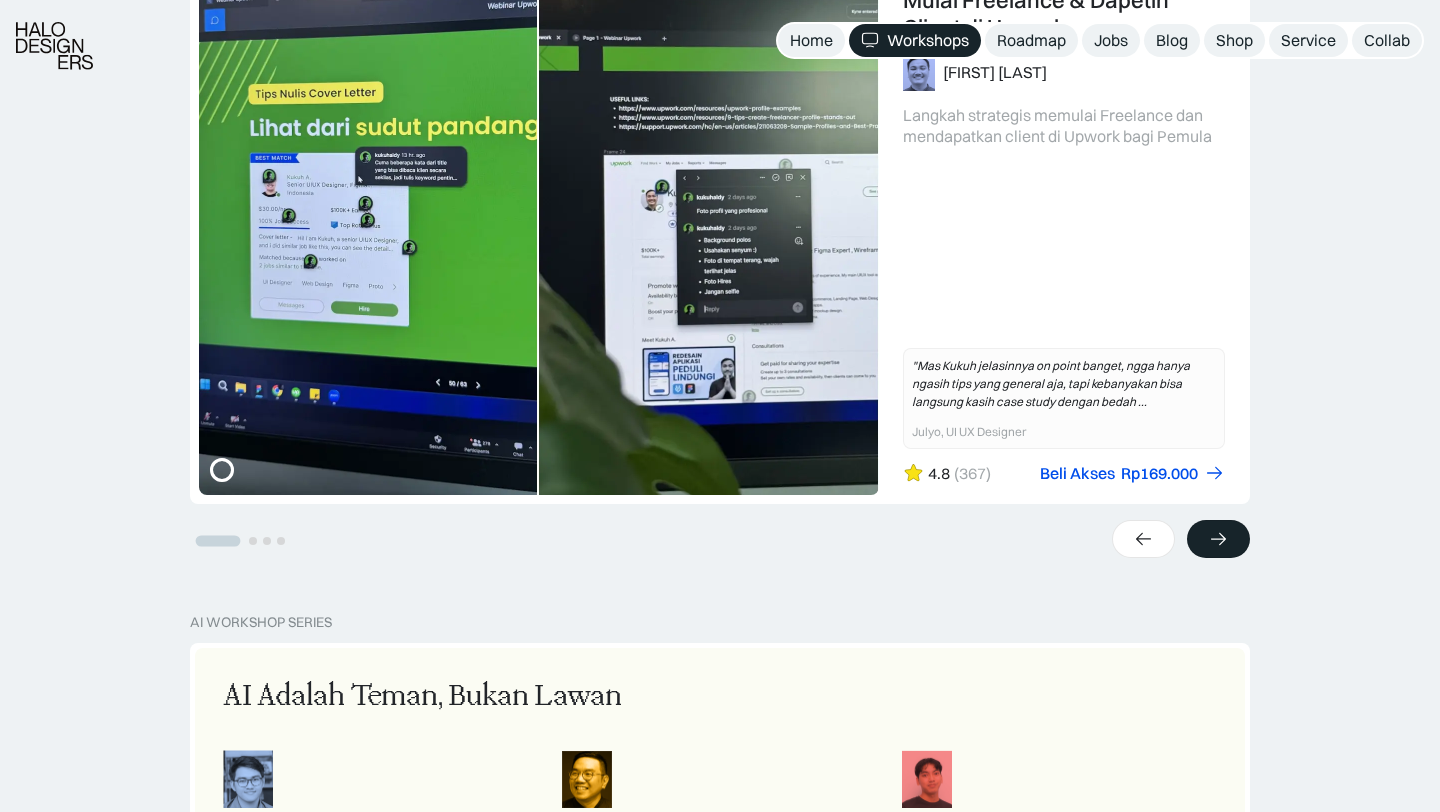 click 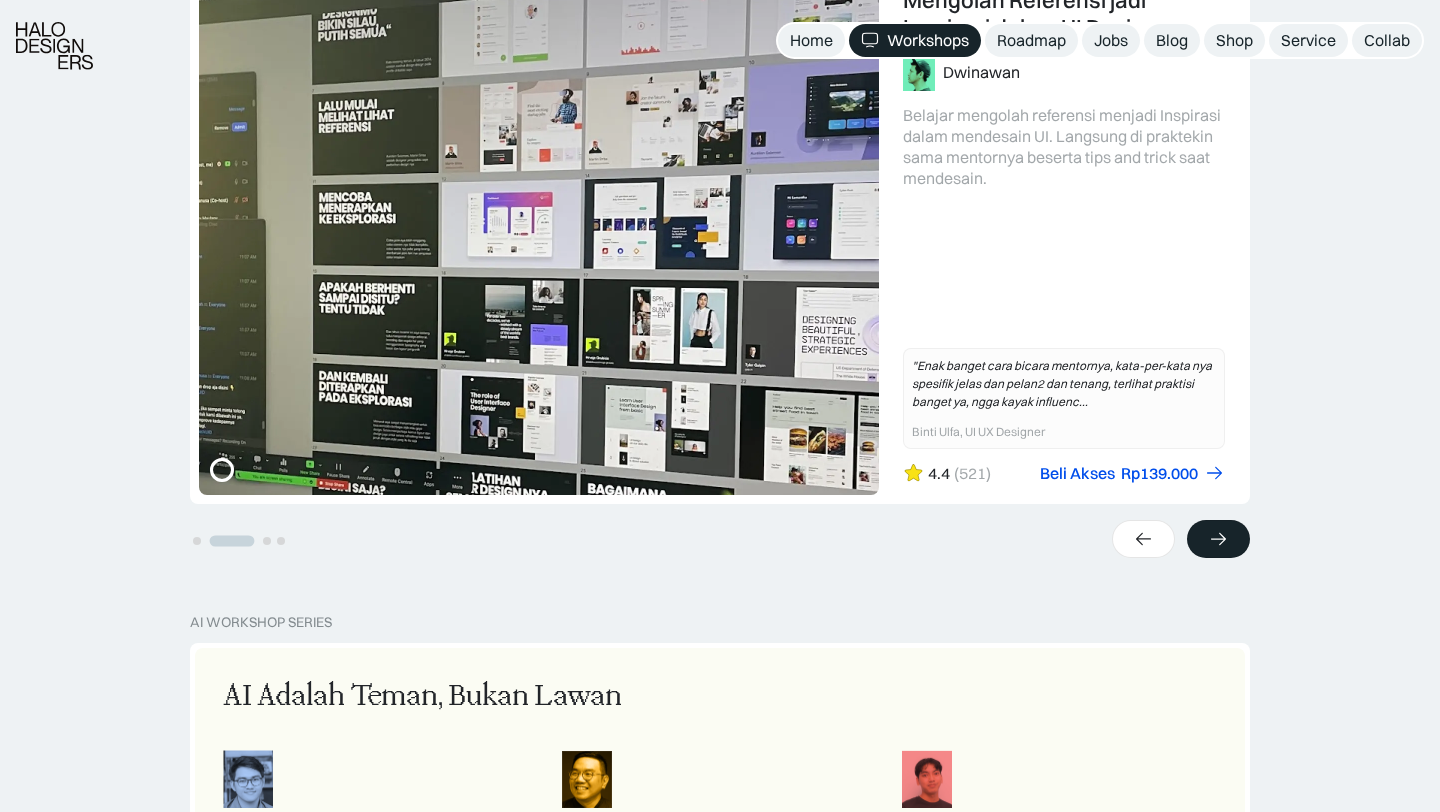 click 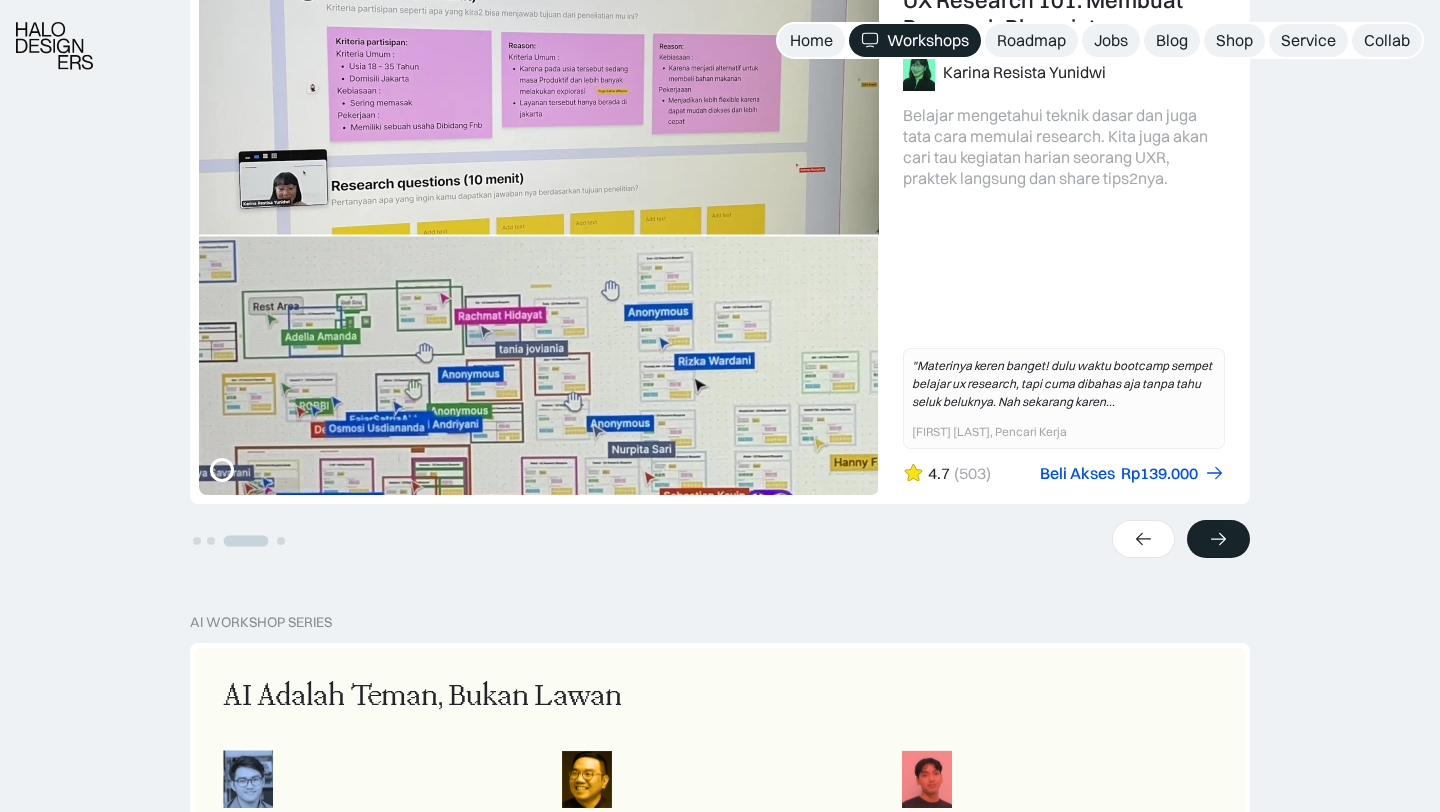 click 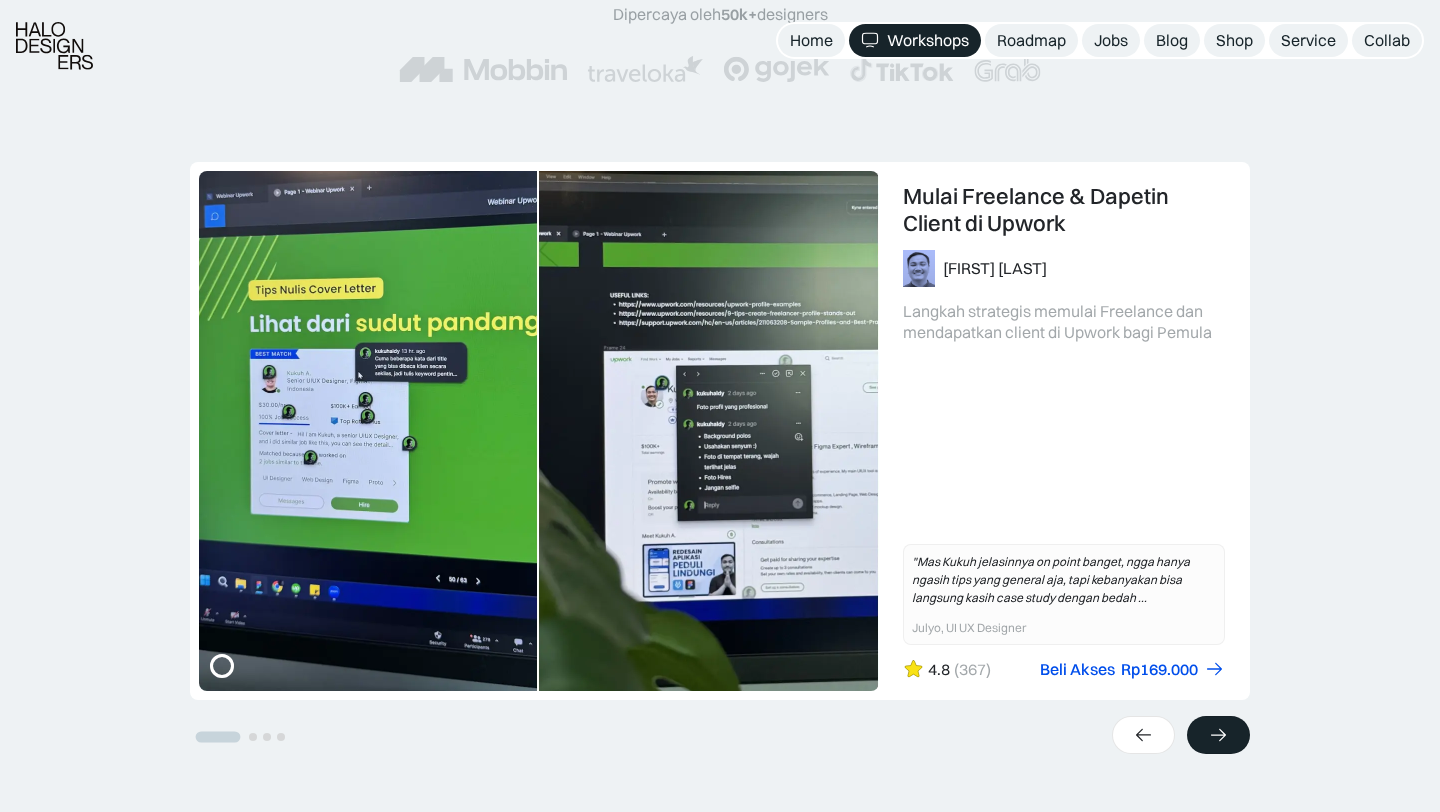 scroll, scrollTop: 409, scrollLeft: 0, axis: vertical 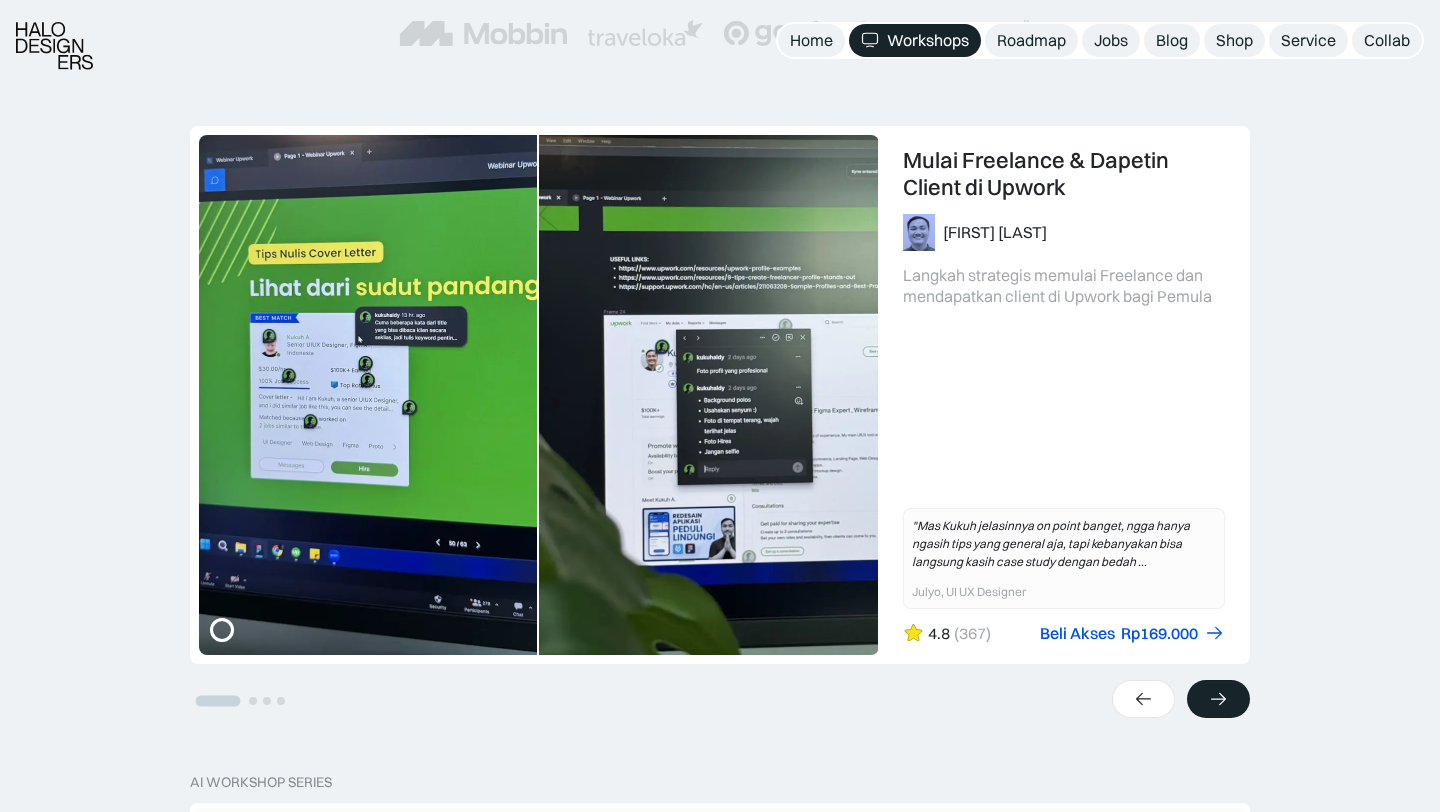 click 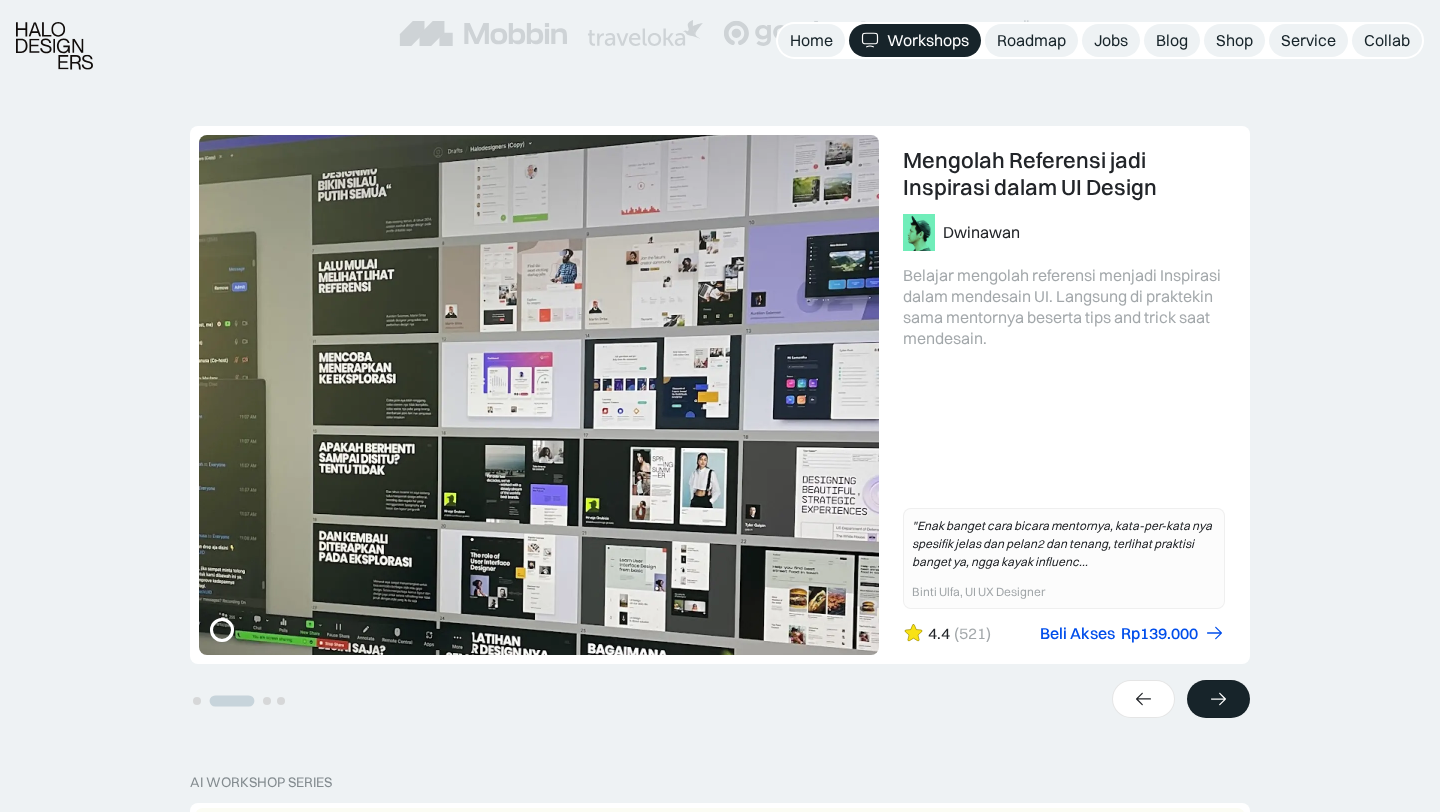 click 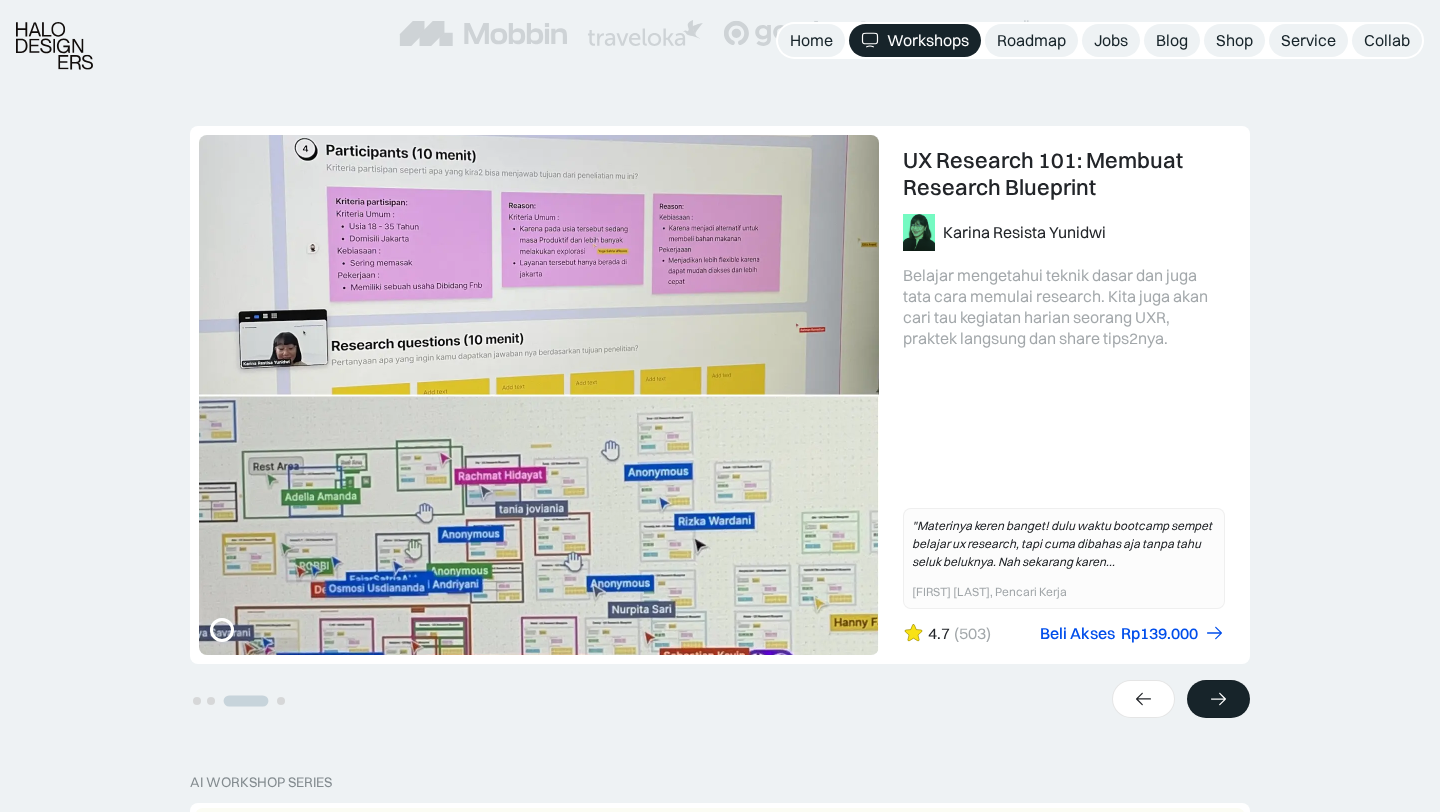 click 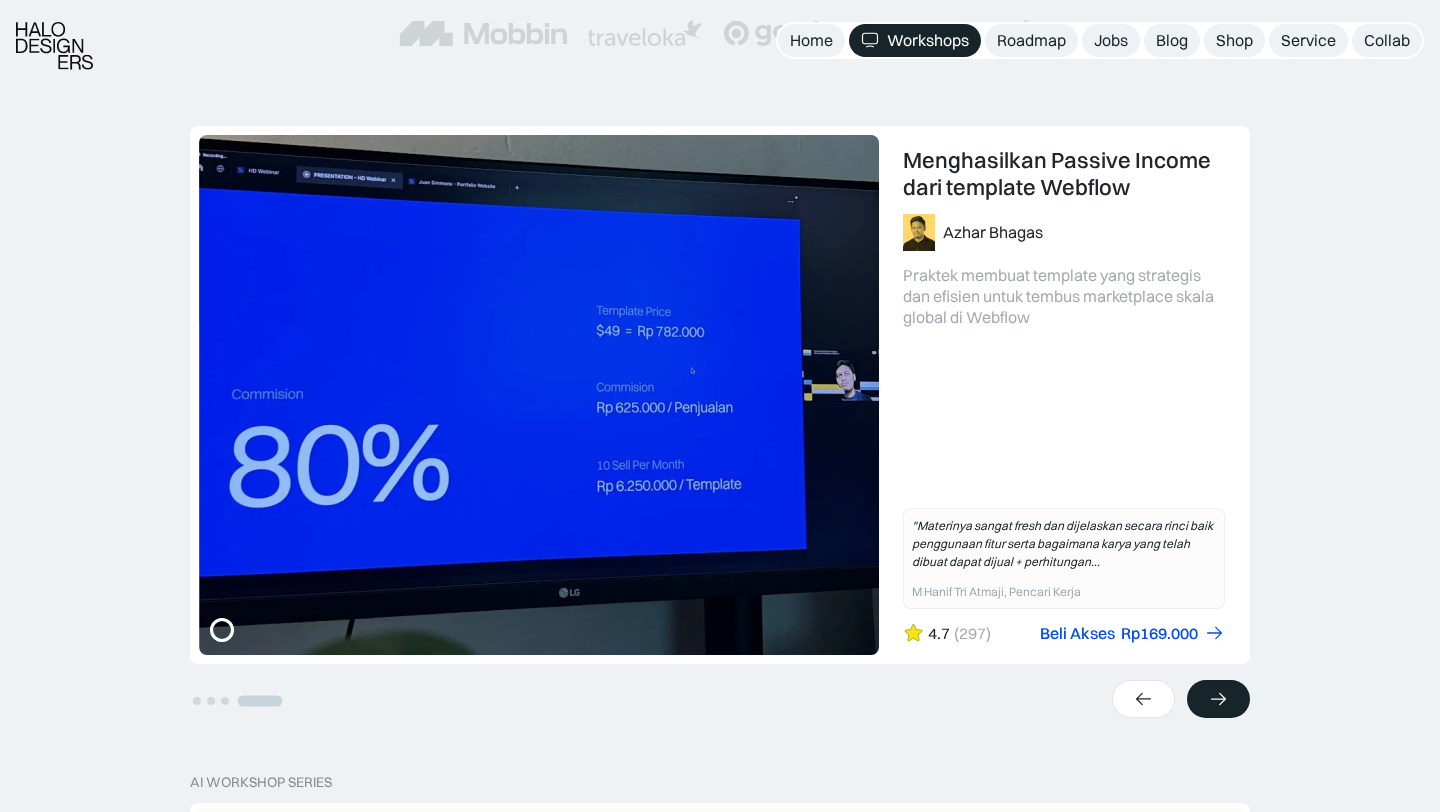 click 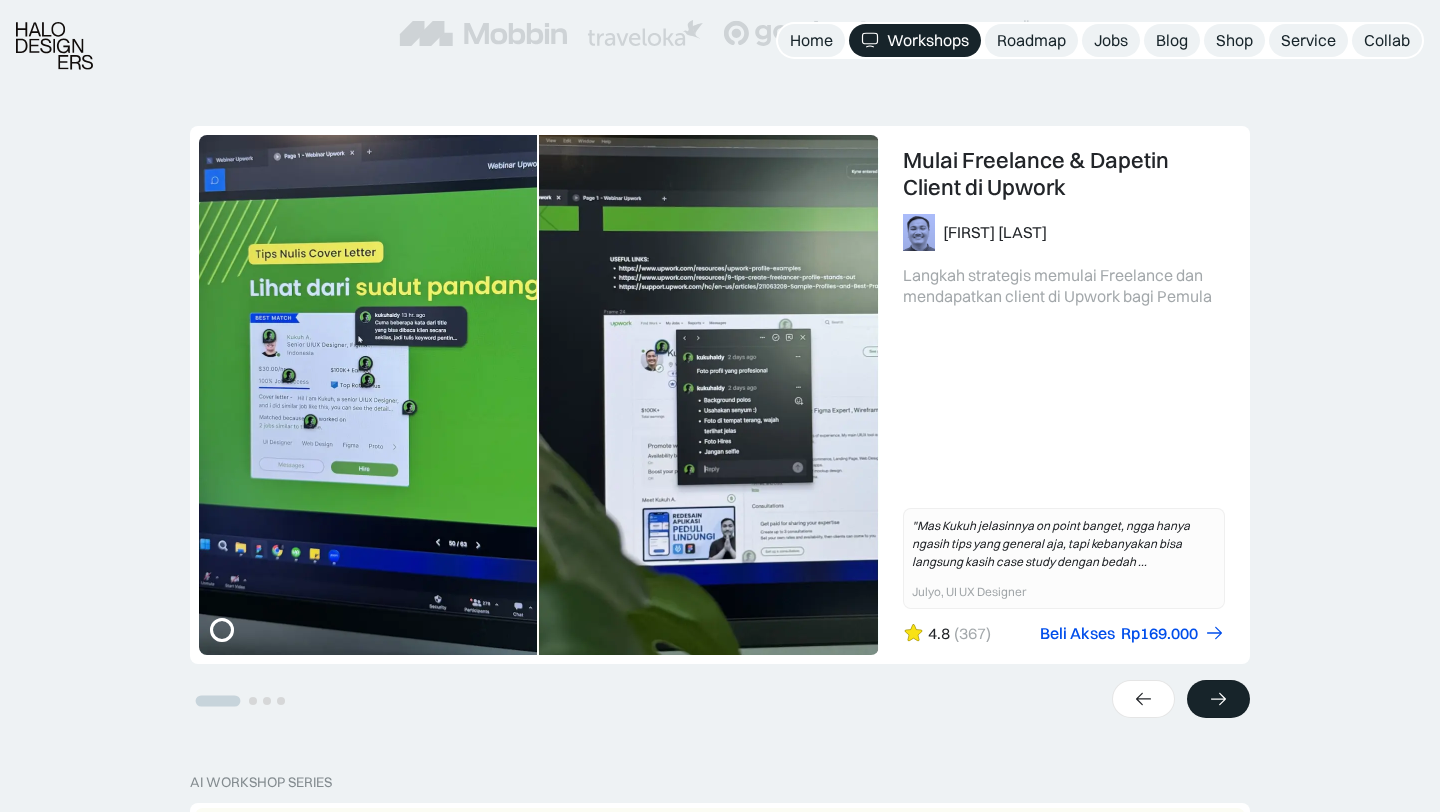 click 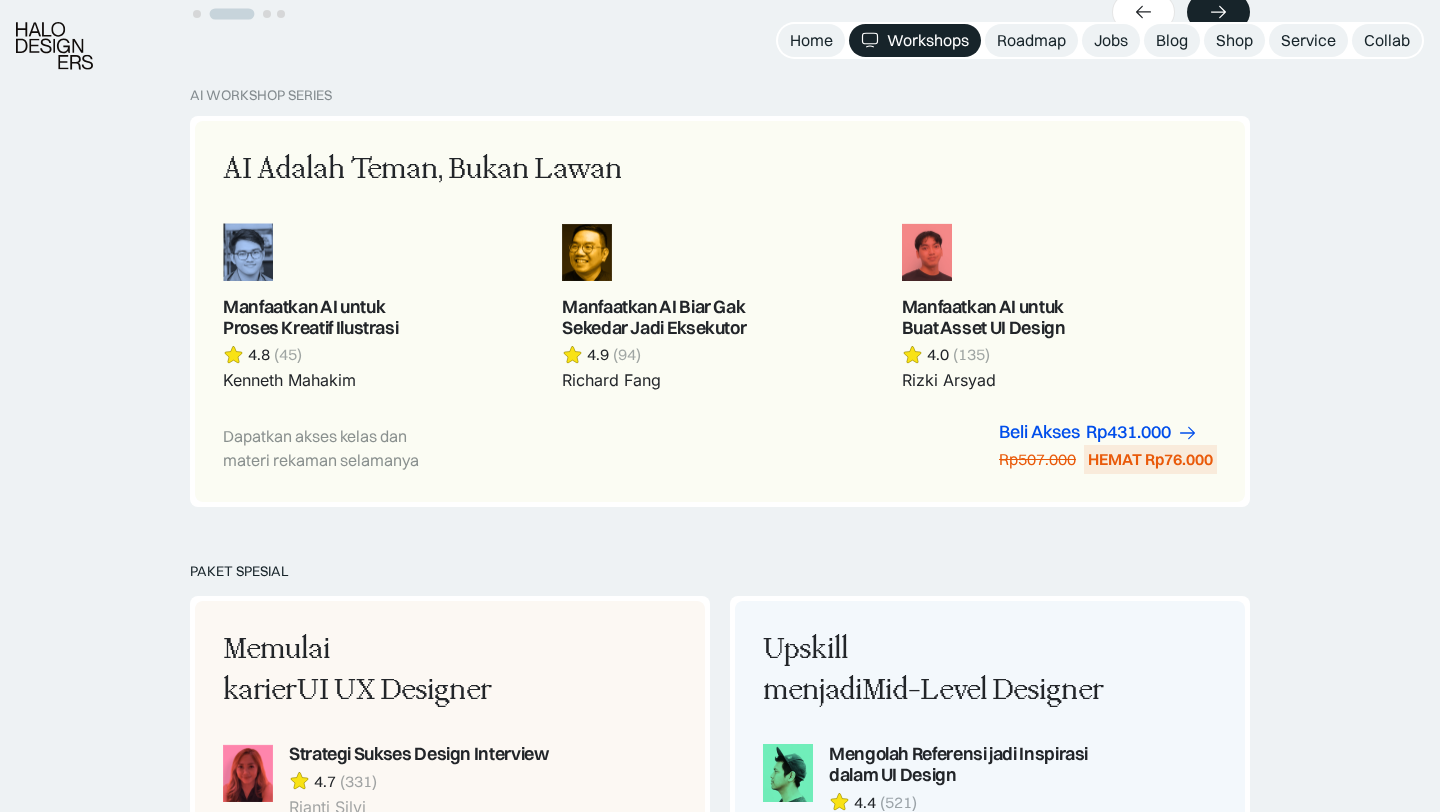 scroll, scrollTop: 1097, scrollLeft: 0, axis: vertical 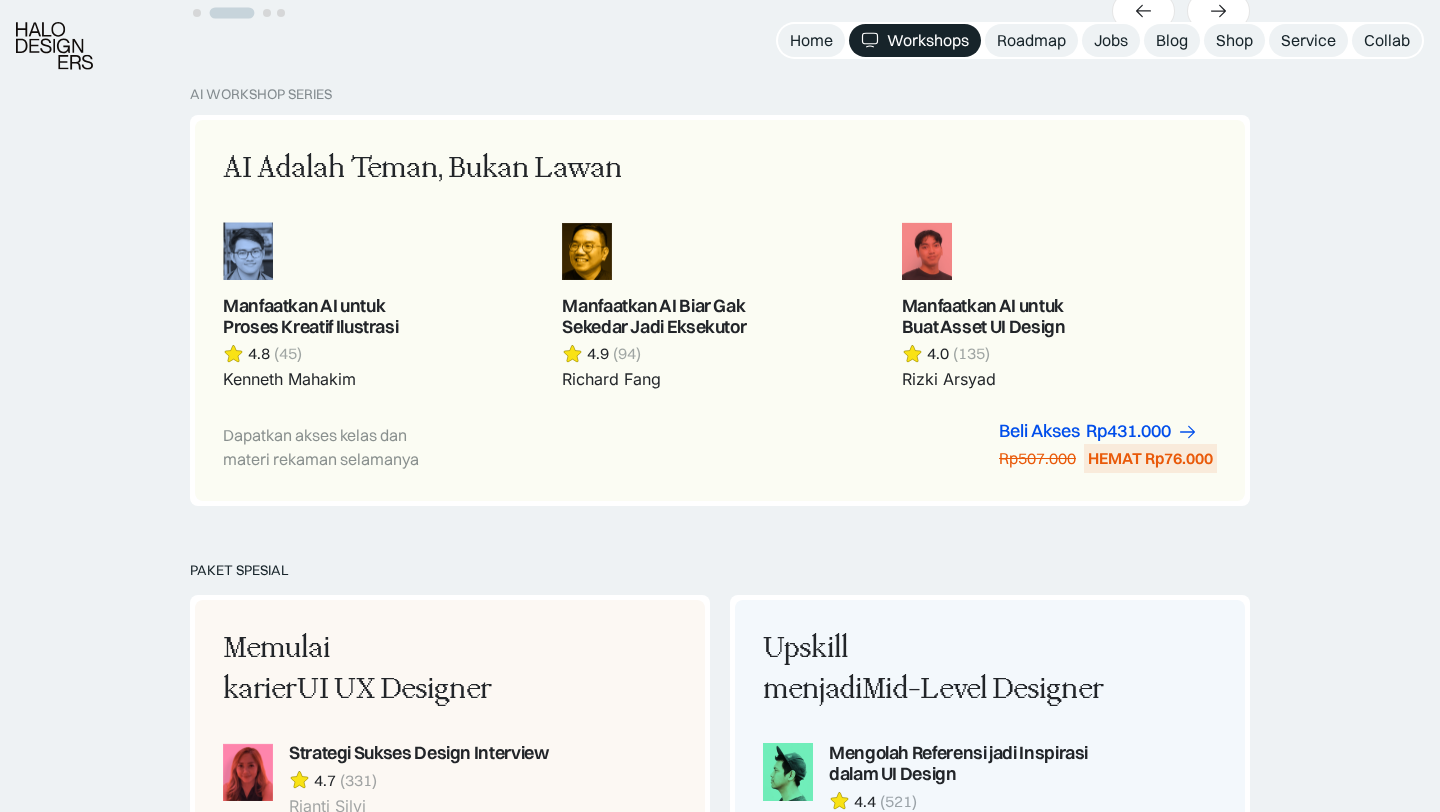 click on "AI Workshop Series AI Adalah Teman, Bukan Lawan Manfaatkan AI untuk Proses Kreatif Ilustrasi 4.8 (45) Kenneth Mahakim Manfaatkan AI Biar Gak Sekedar Jadi  Eksekutor 4.9 (94) Richard Fang Manfaatkan AI untuk Buat Asset UI Design 4.0 (135) Rizki Arsyad Dapatkan akses kelas dan materi rekaman selamanya Beli Akses Rp299.000
Rp447.000 HEMAT Rp148.000 Beli Akses Rp431.000
Rp507.000 HEMAT Rp76.000" at bounding box center (720, 324) 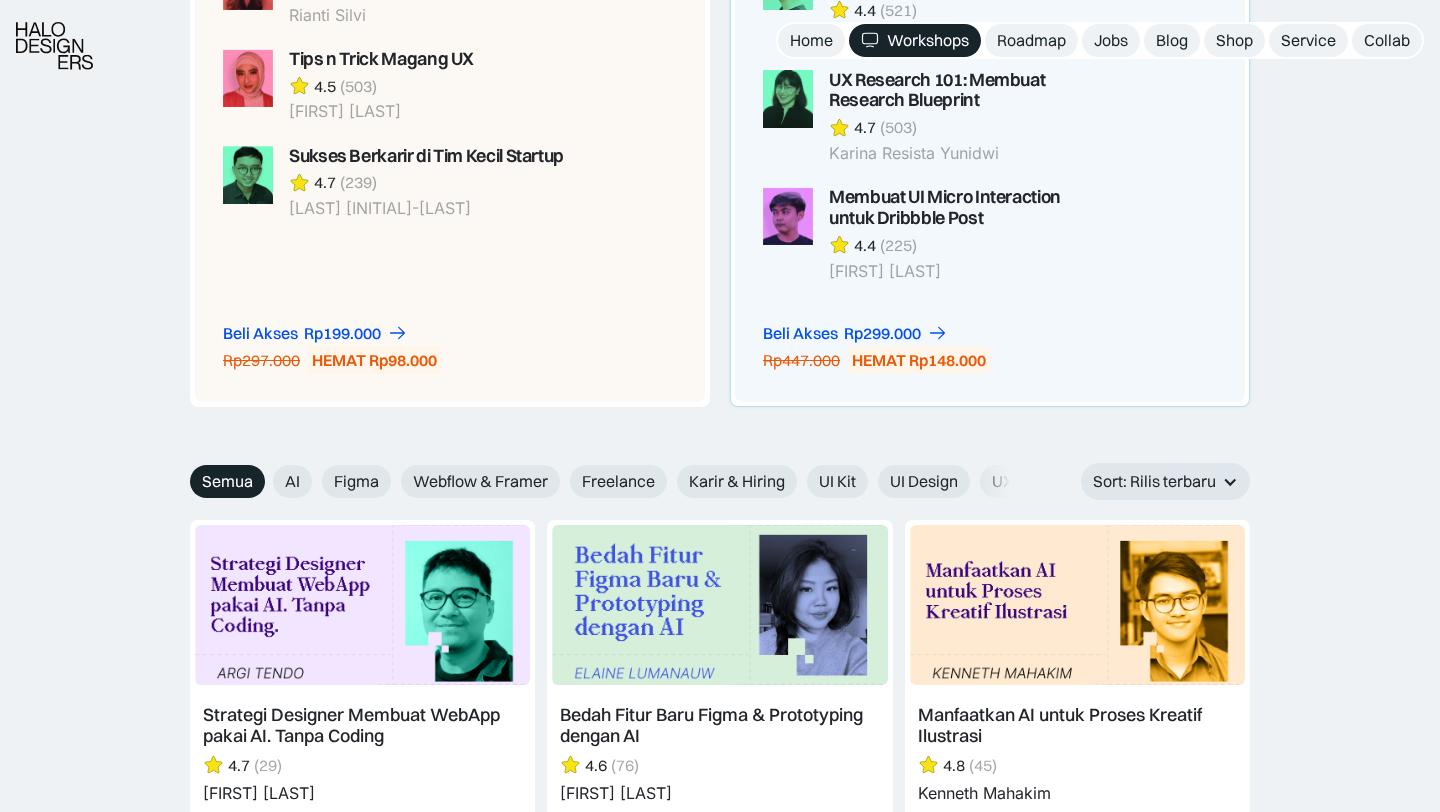 scroll, scrollTop: 1893, scrollLeft: 0, axis: vertical 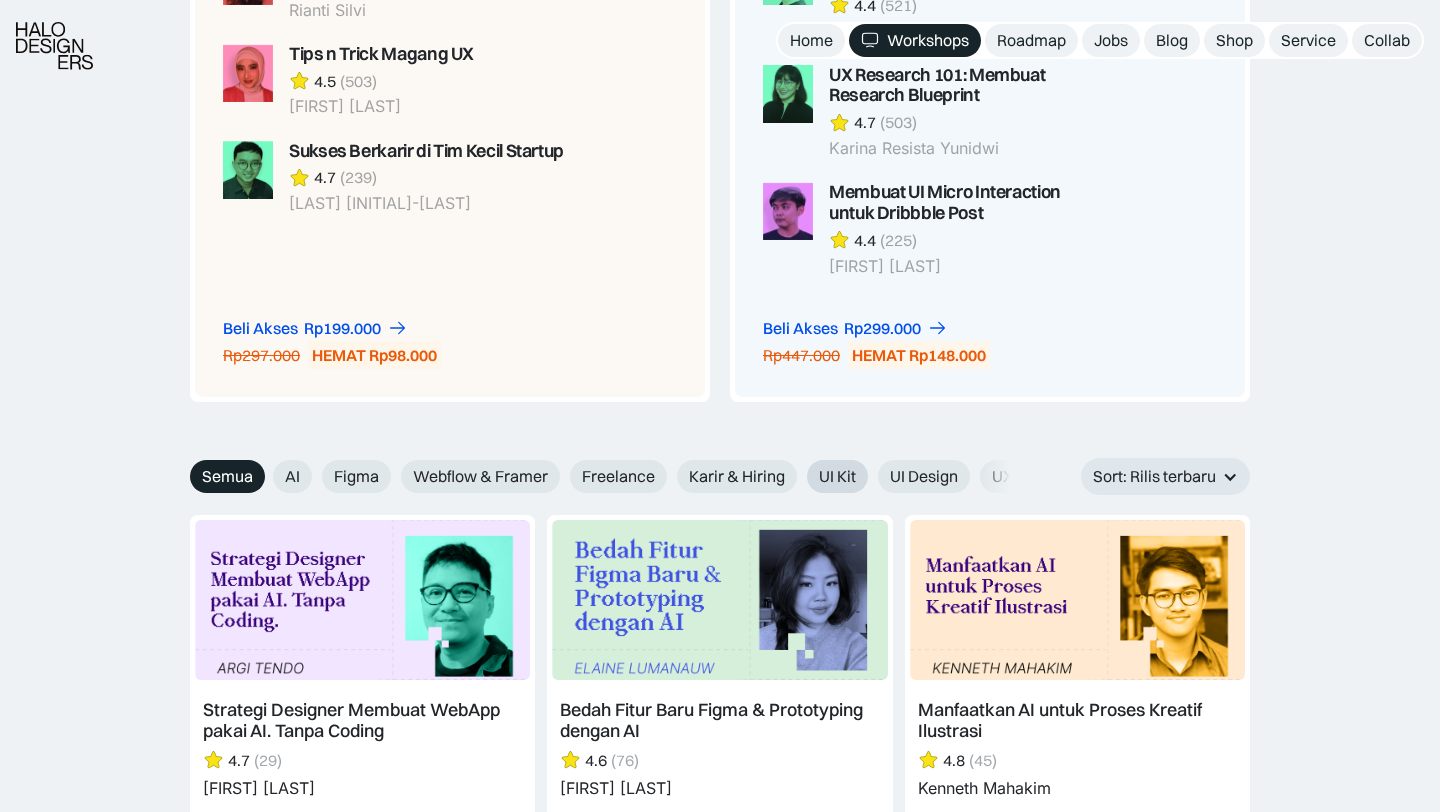 click on "UI Kit" at bounding box center [837, 476] 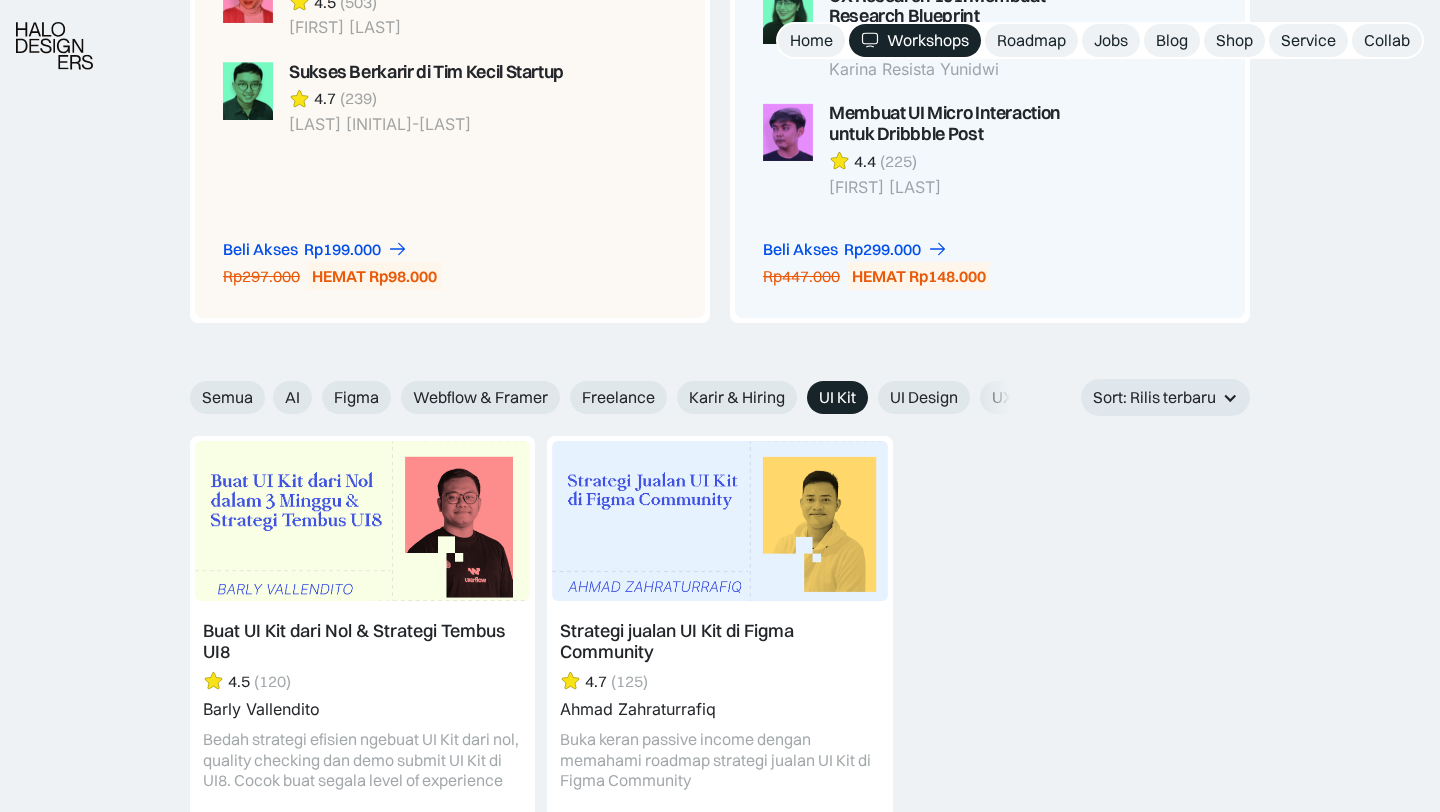 scroll, scrollTop: 1974, scrollLeft: 0, axis: vertical 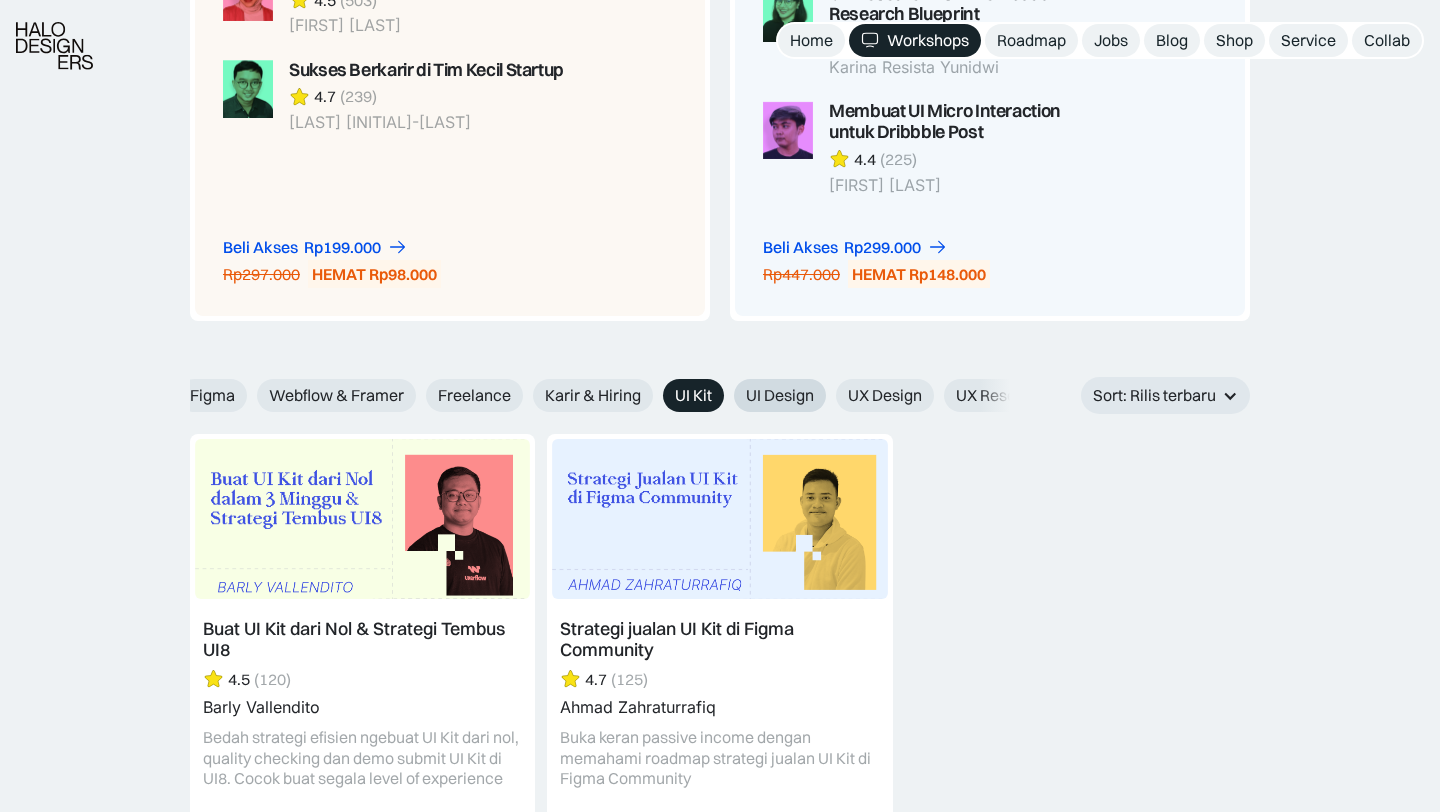 click on "UI Design" at bounding box center [780, 395] 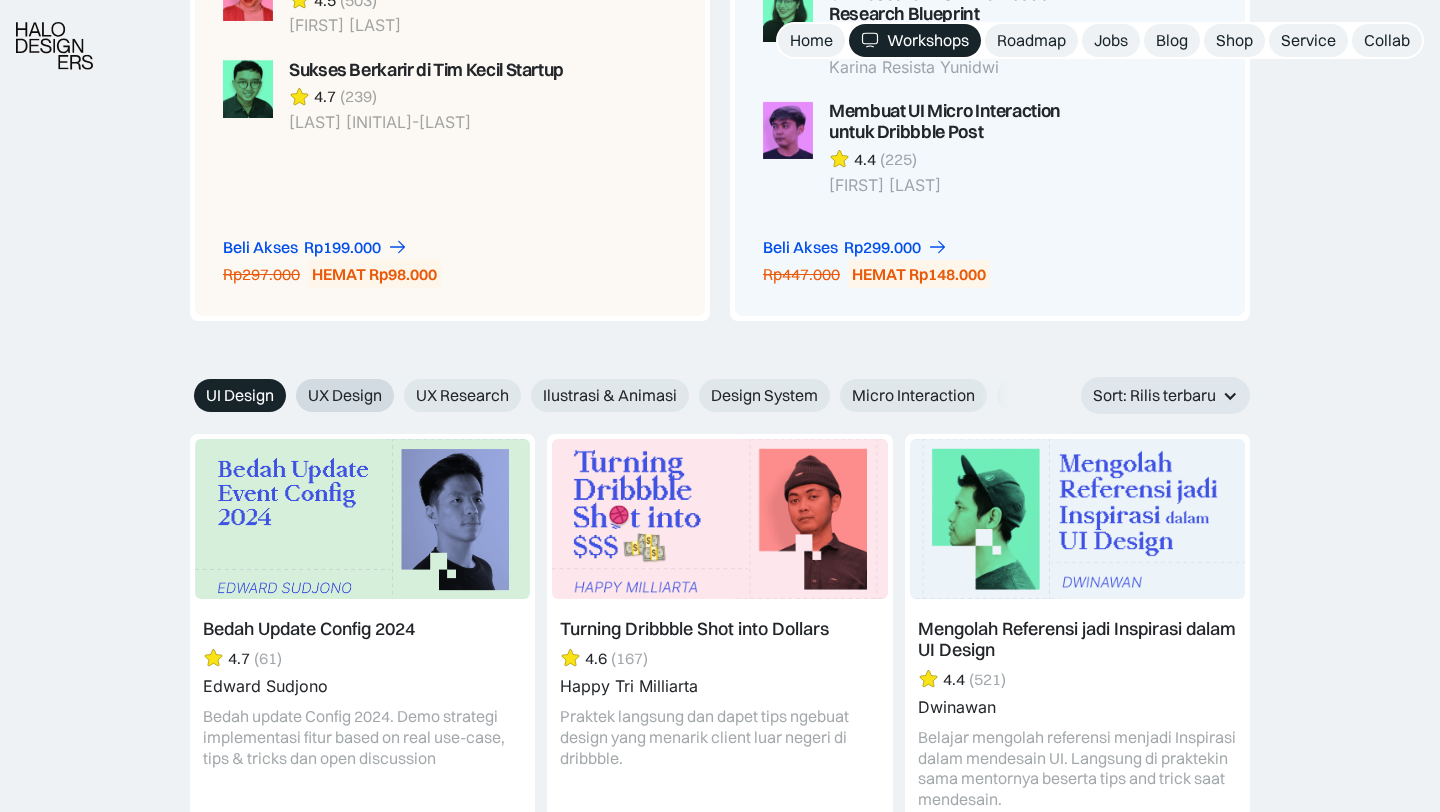 scroll, scrollTop: 0, scrollLeft: 726, axis: horizontal 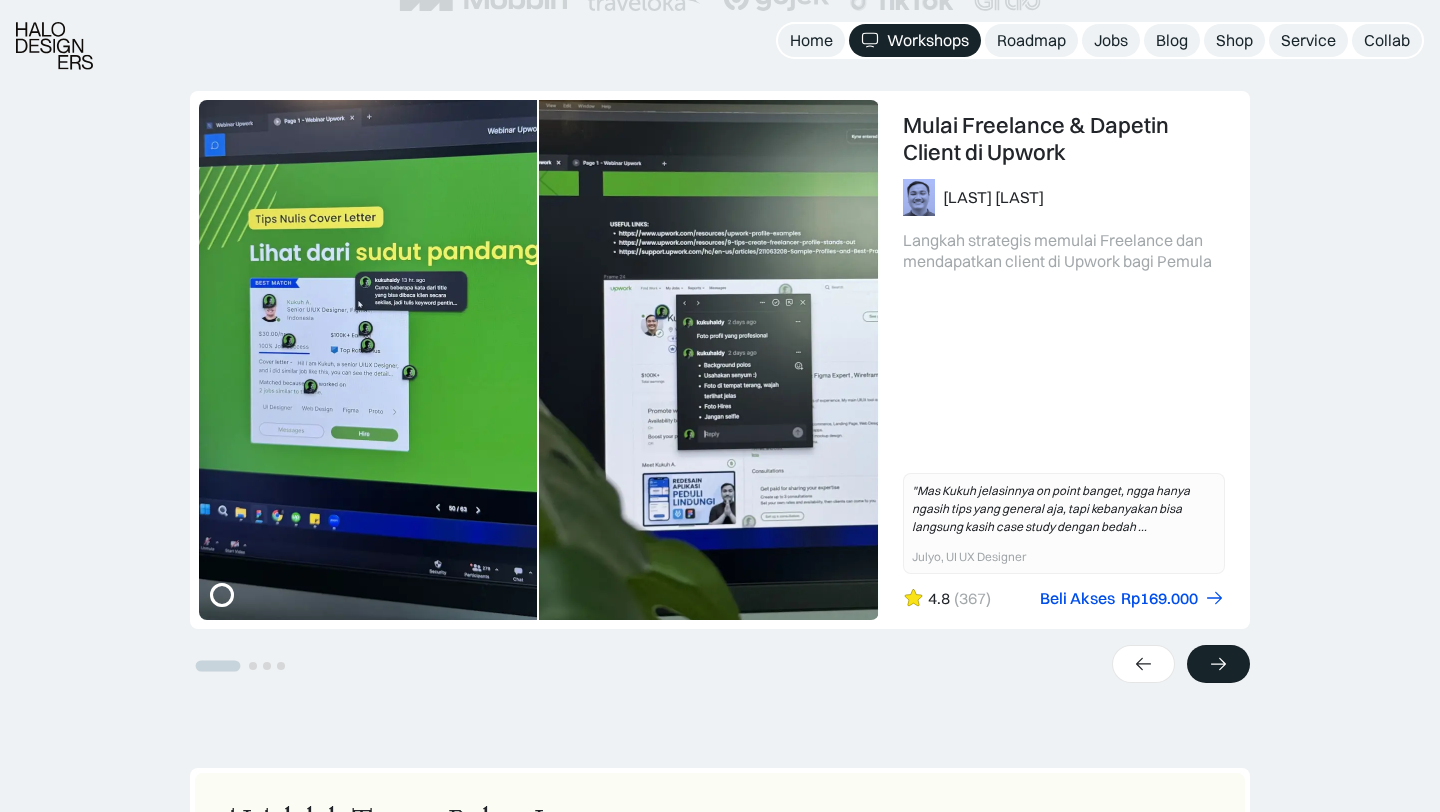 click at bounding box center (1218, 664) 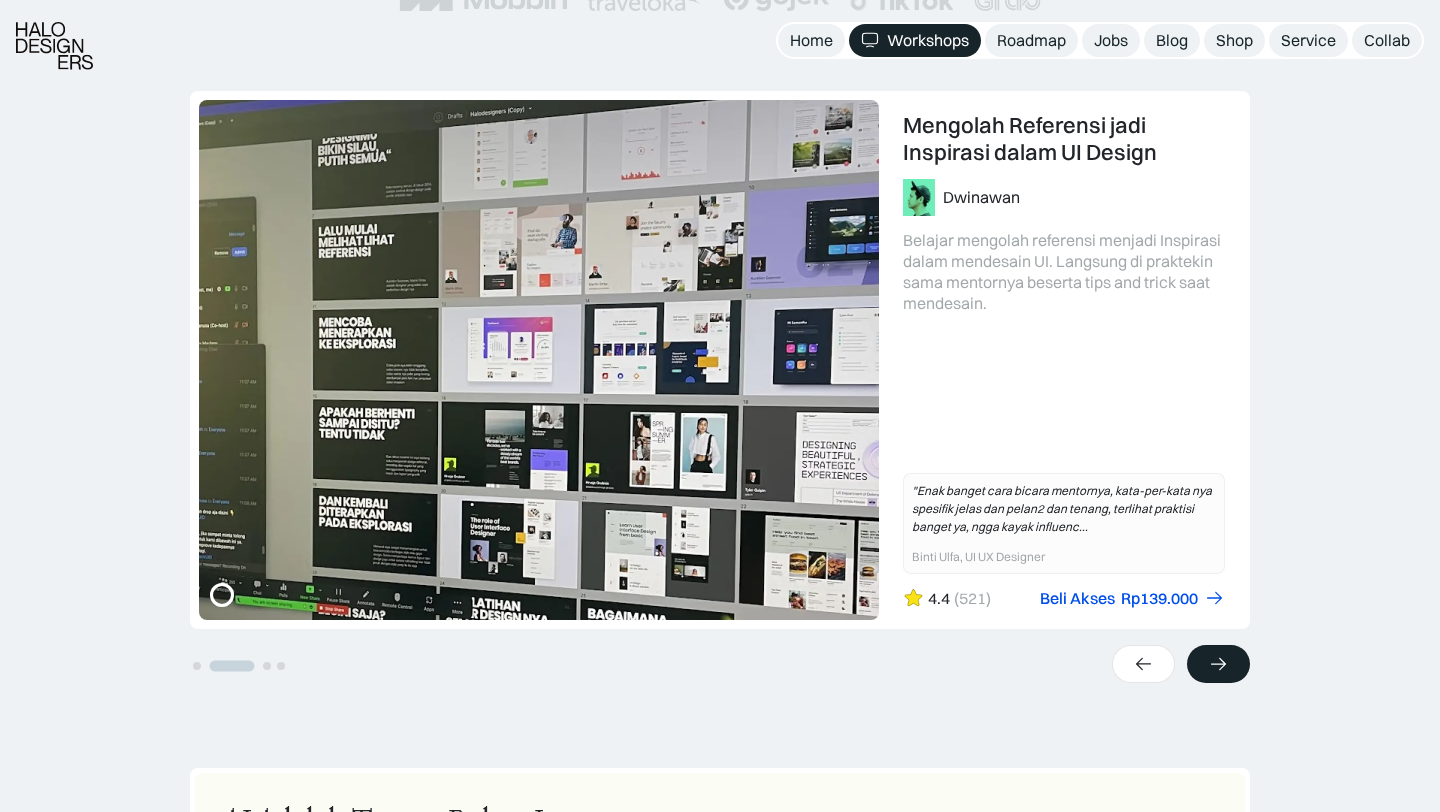 click at bounding box center (1218, 664) 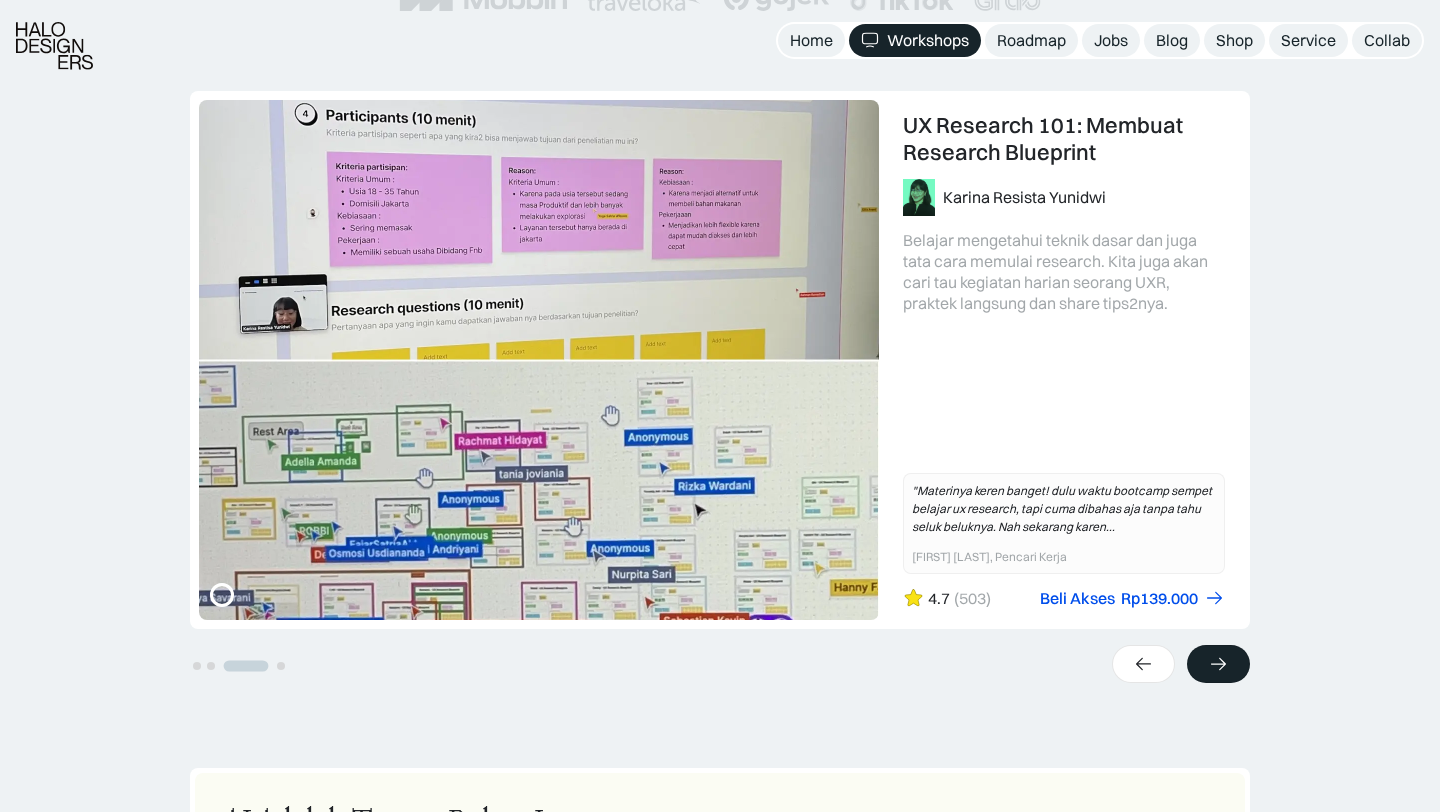 click at bounding box center (1218, 664) 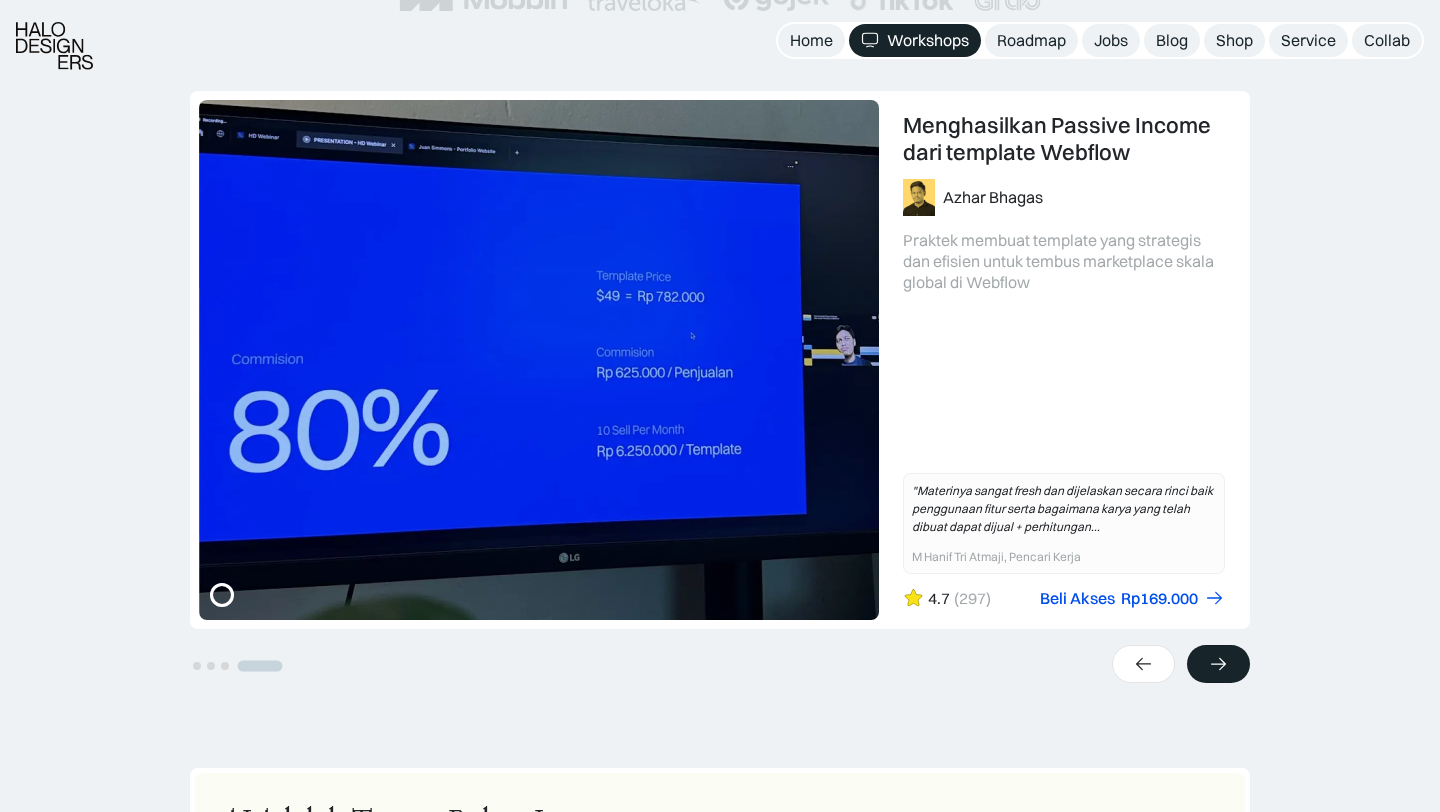 click at bounding box center [1218, 664] 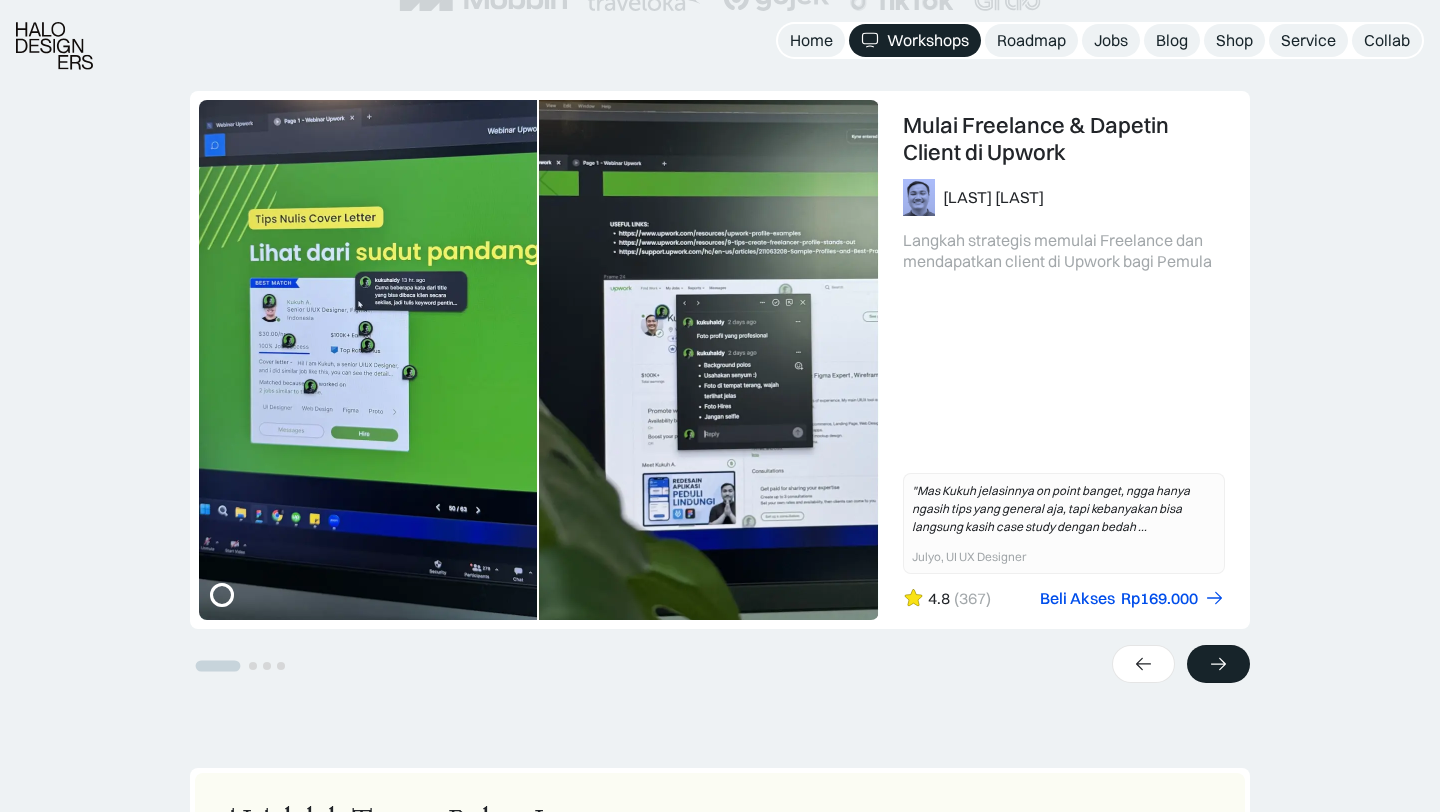 click at bounding box center [1218, 664] 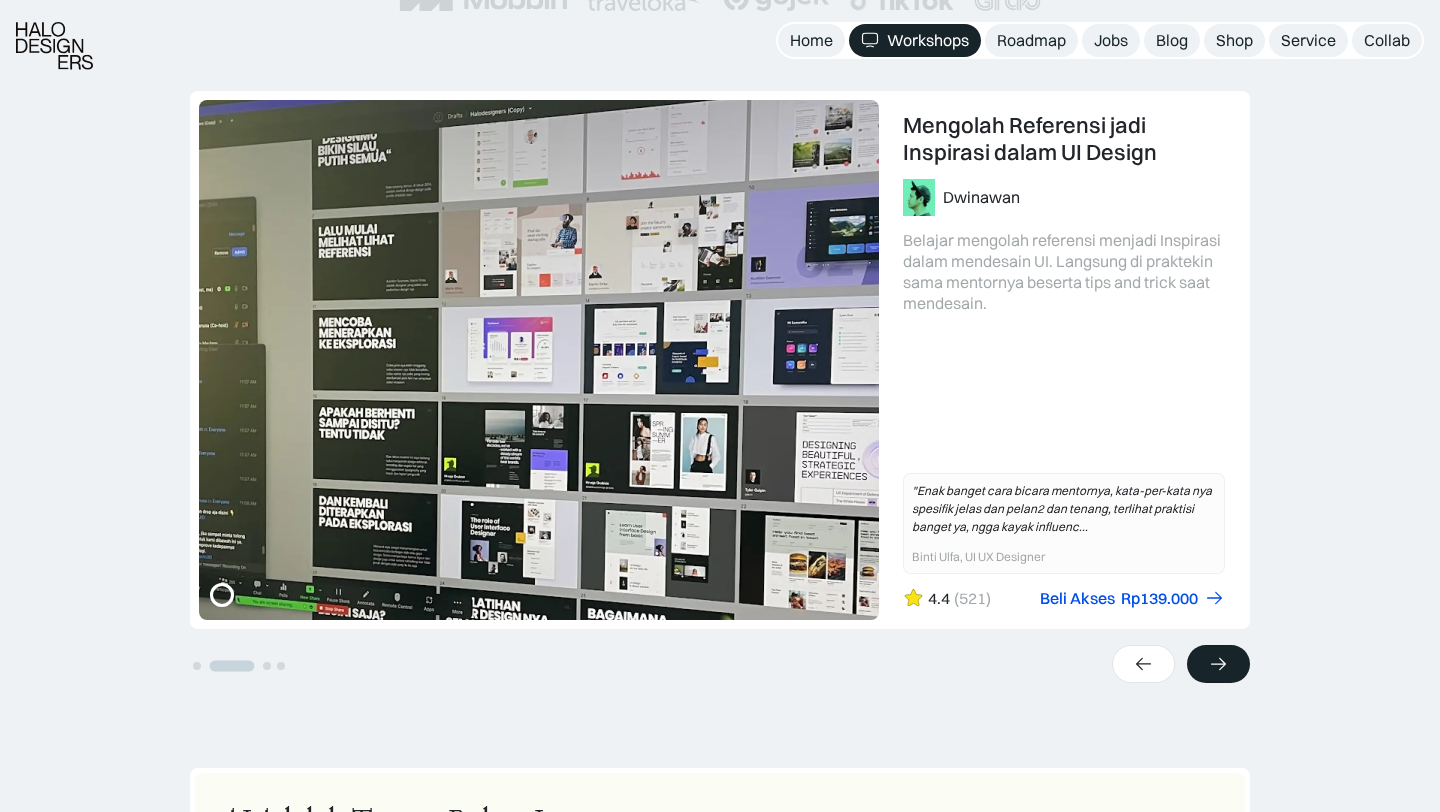 click at bounding box center [1218, 664] 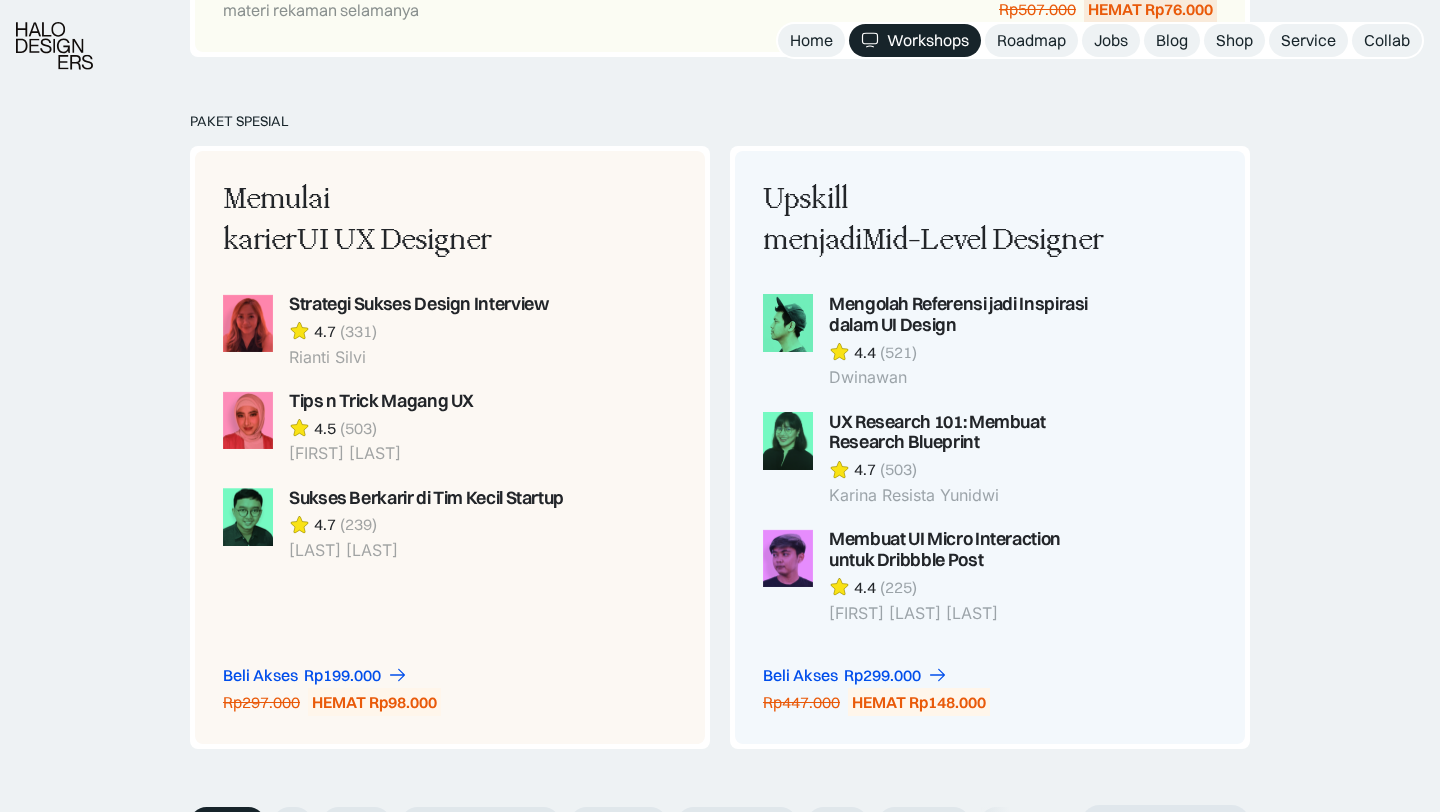 scroll, scrollTop: 1548, scrollLeft: 0, axis: vertical 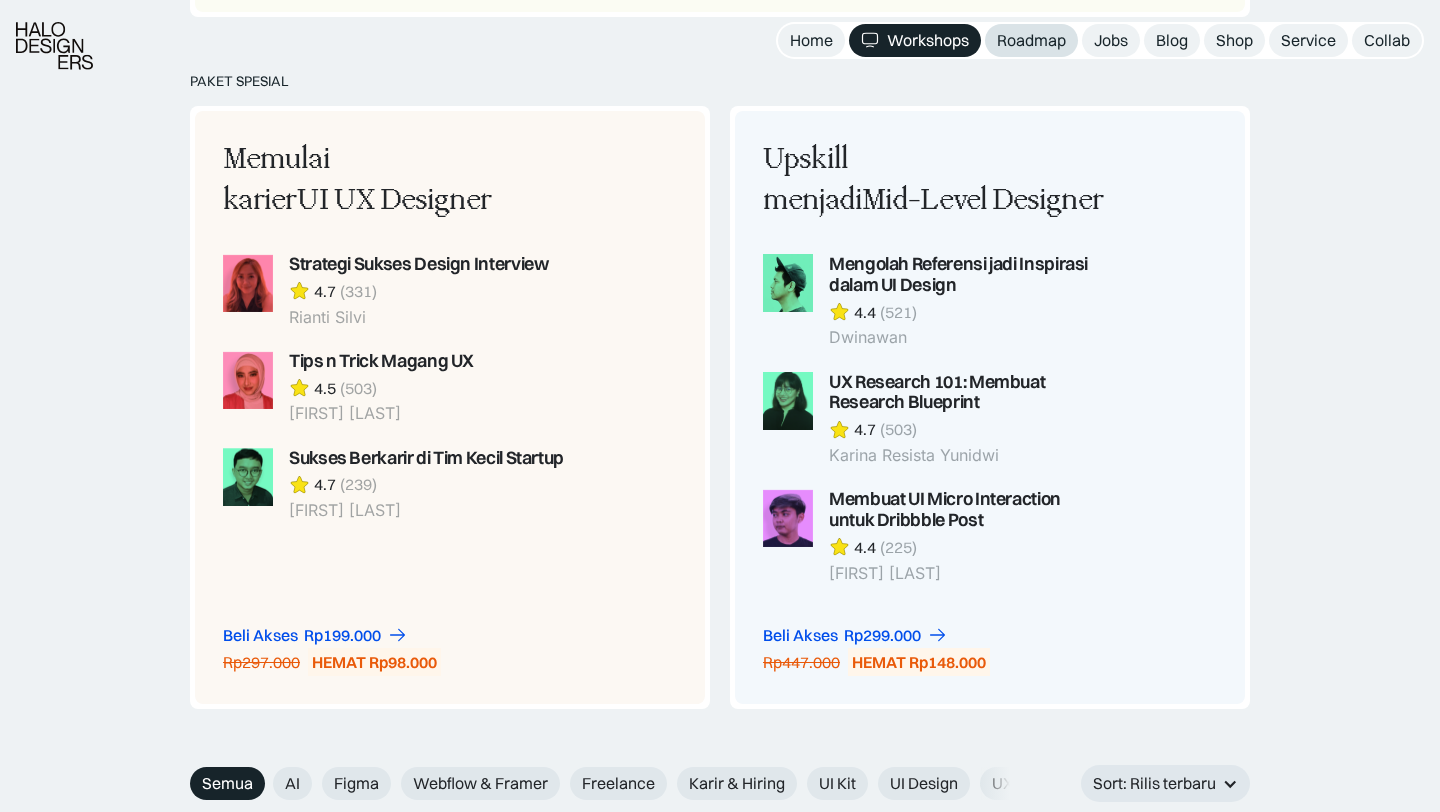 click on "Roadmap" at bounding box center [1031, 40] 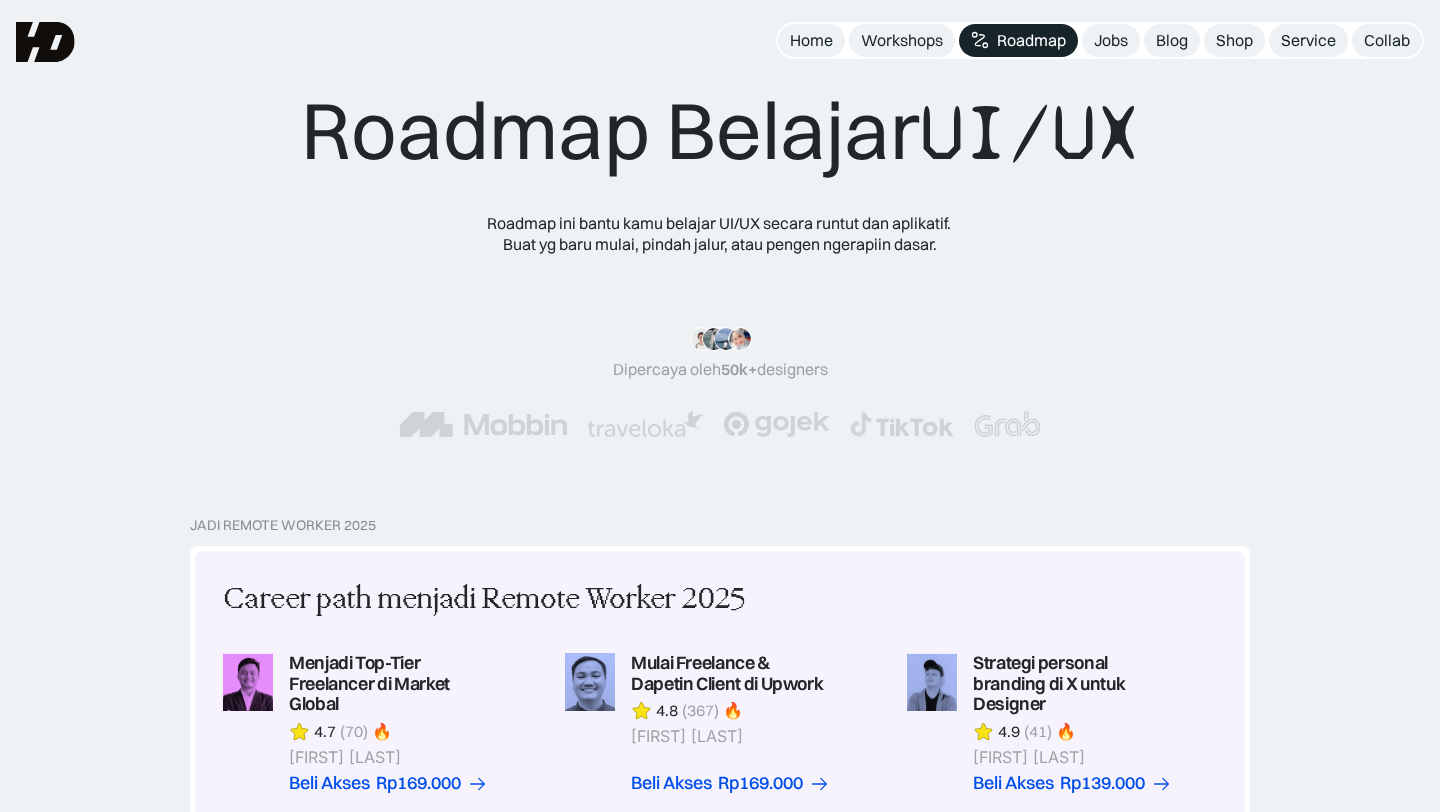 scroll, scrollTop: 0, scrollLeft: 0, axis: both 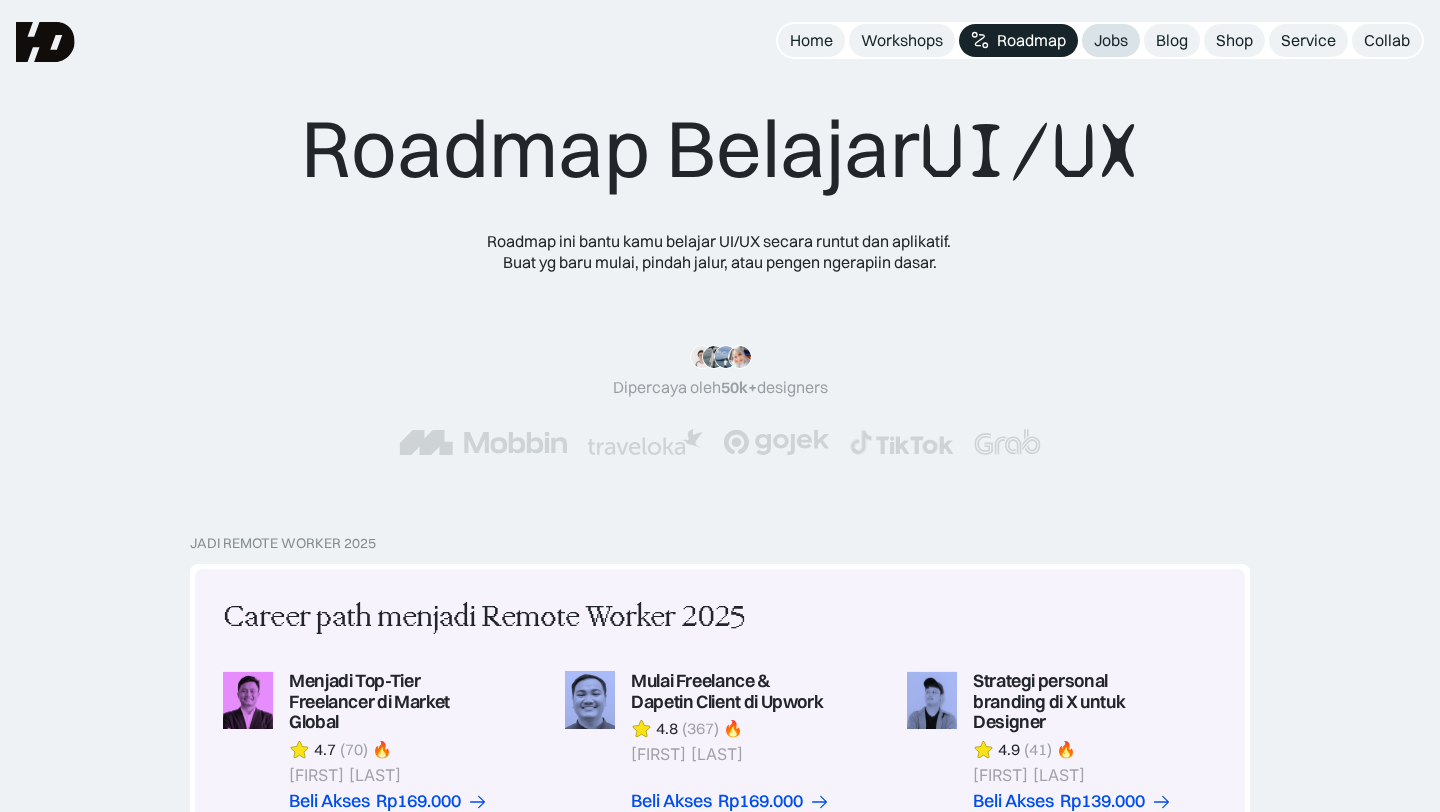 click on "Jobs" at bounding box center (1111, 40) 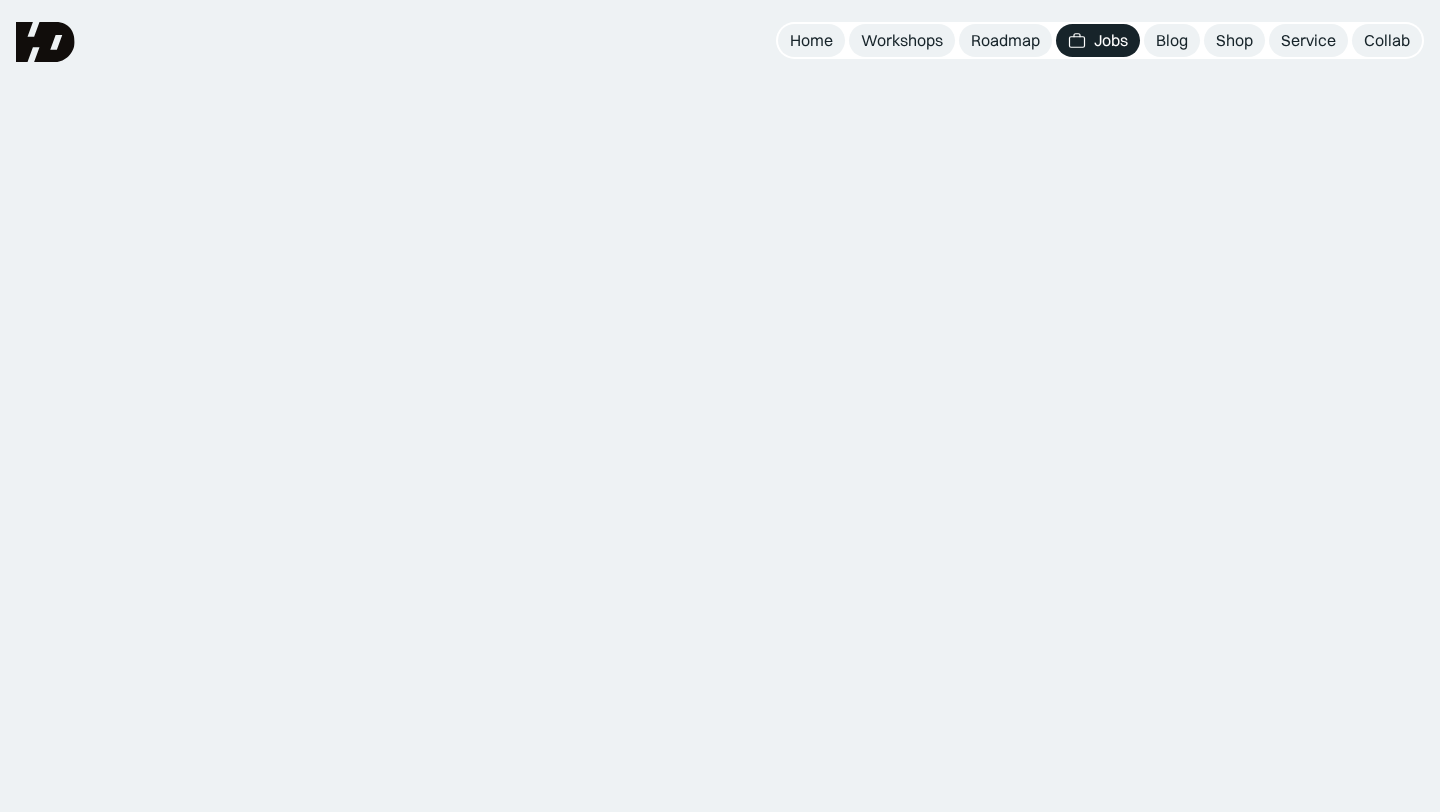 scroll, scrollTop: 0, scrollLeft: 0, axis: both 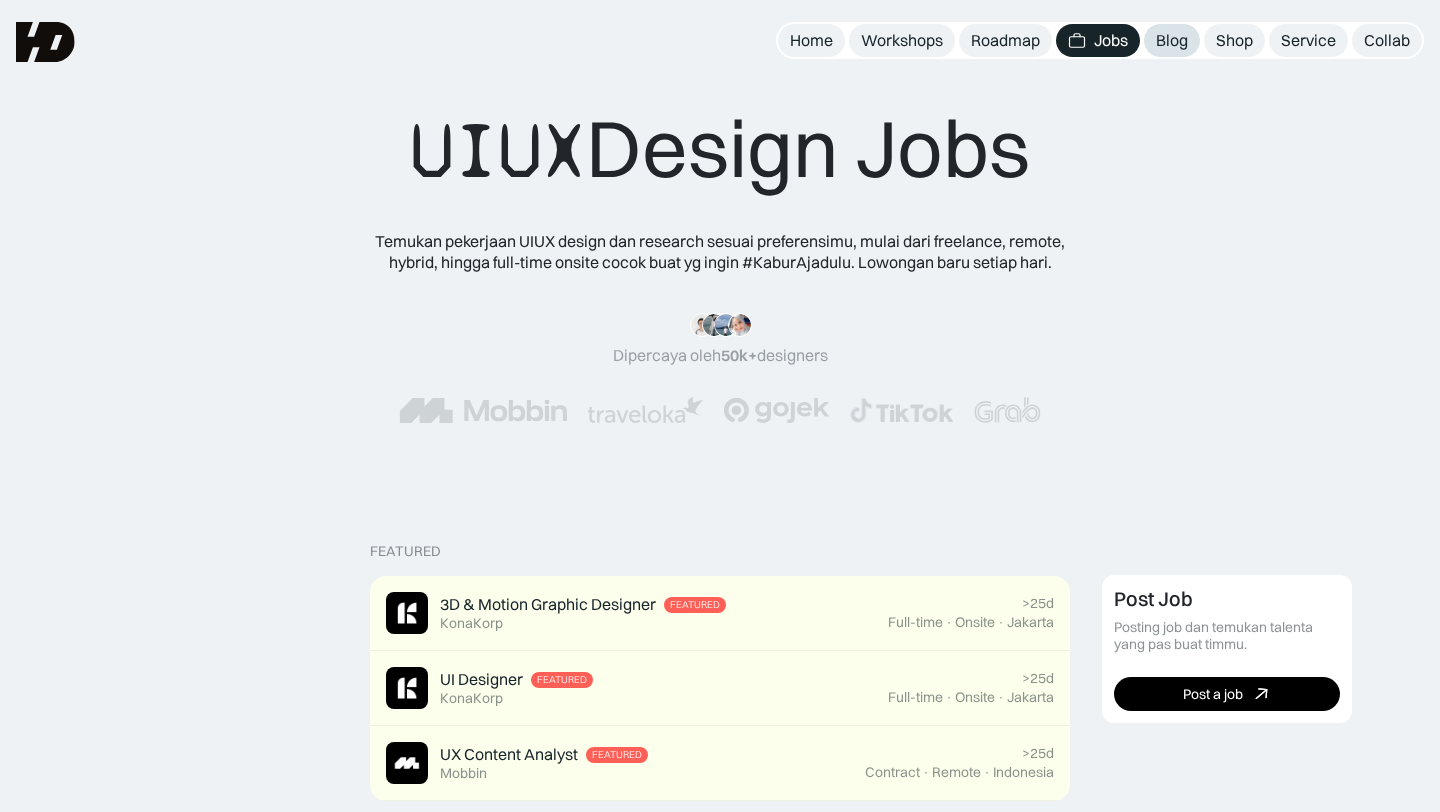 click on "Blog" at bounding box center [1172, 40] 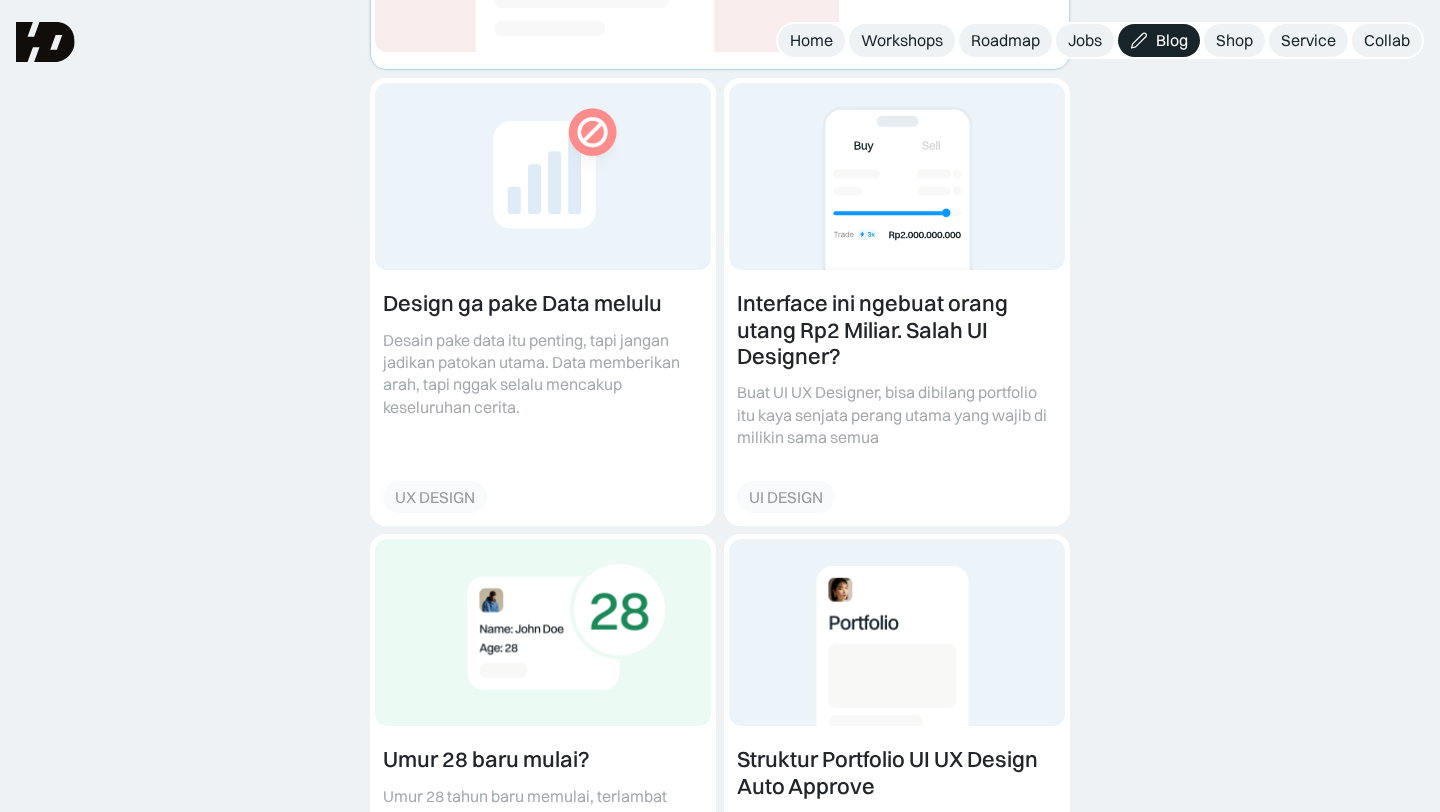 scroll, scrollTop: 646, scrollLeft: 0, axis: vertical 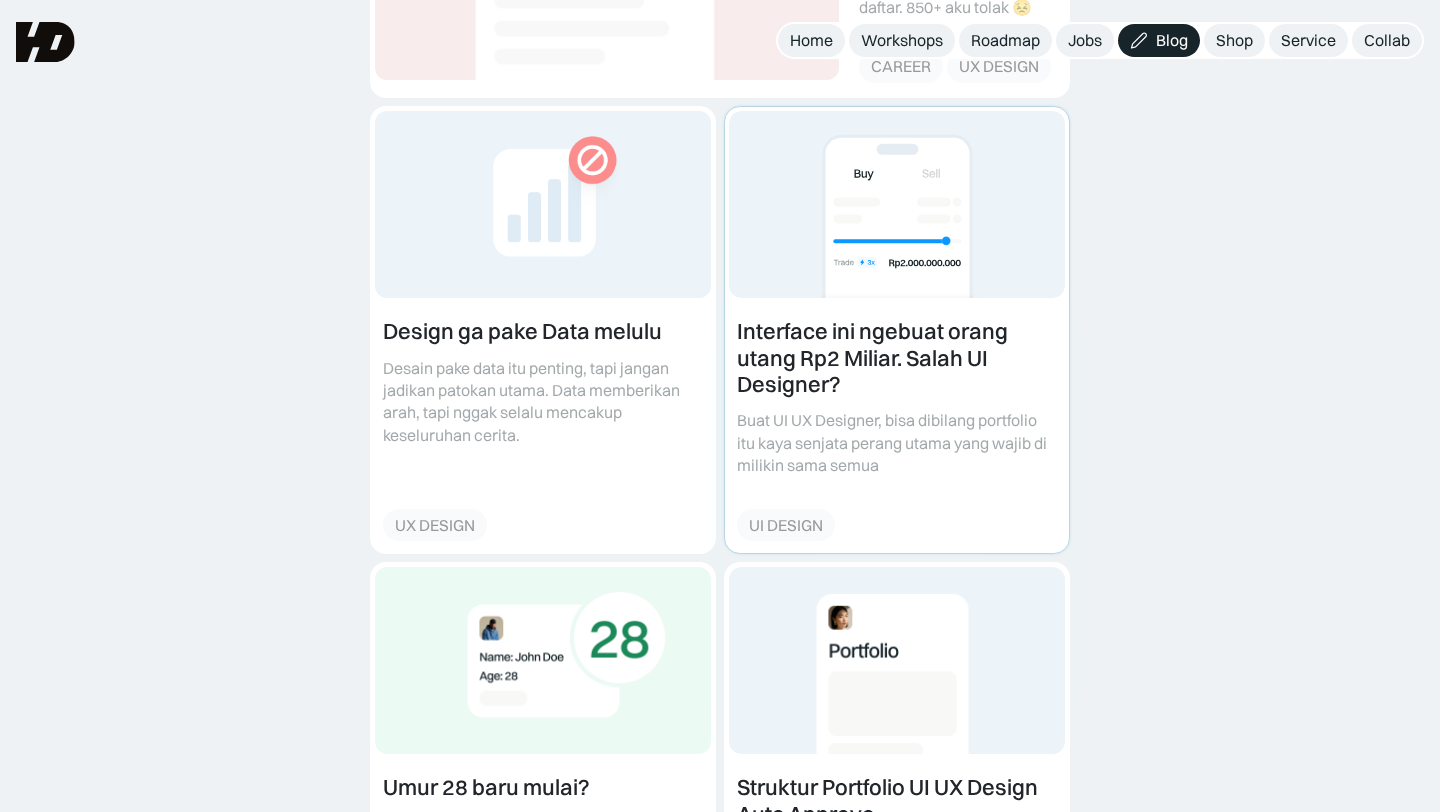 click at bounding box center [897, 330] 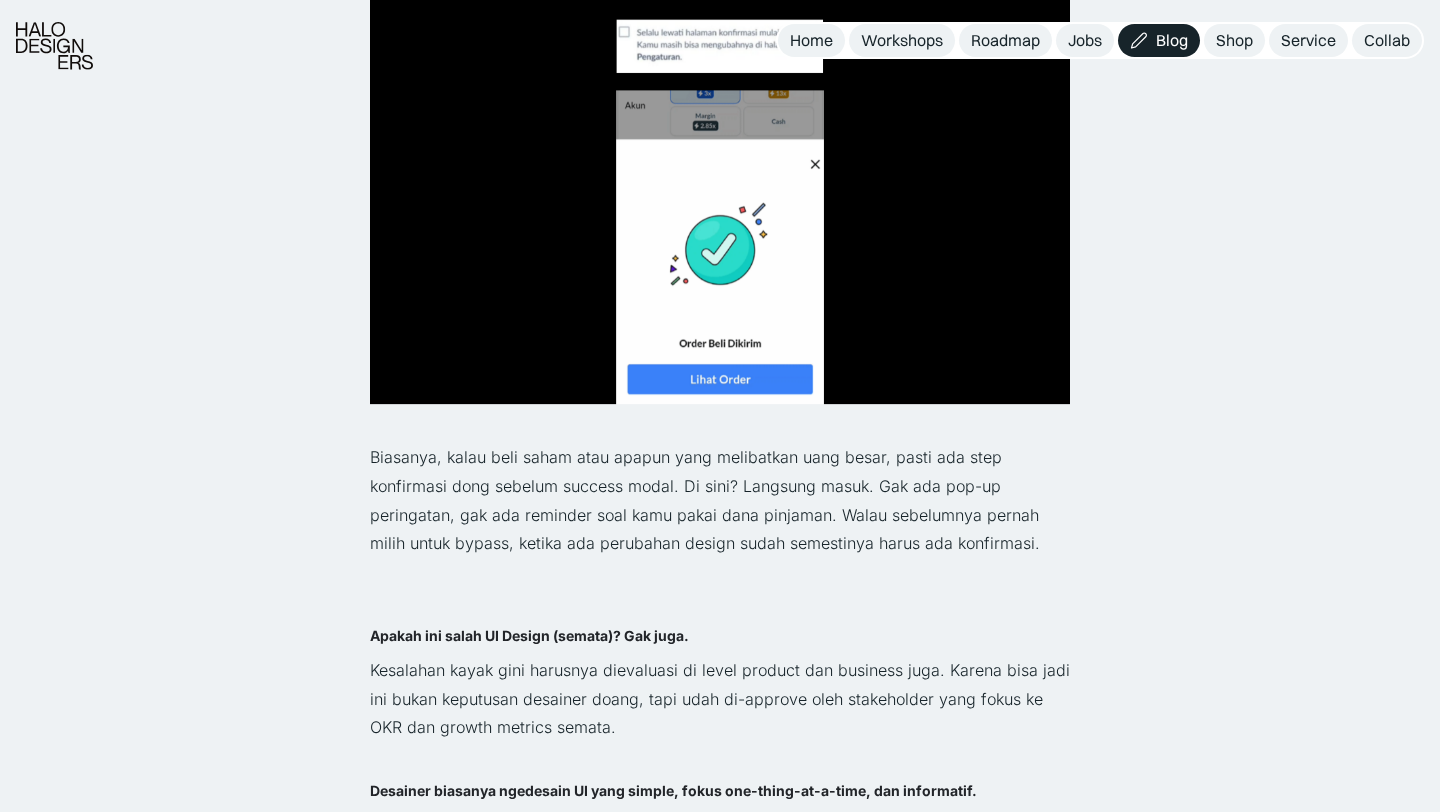 scroll, scrollTop: 3506, scrollLeft: 0, axis: vertical 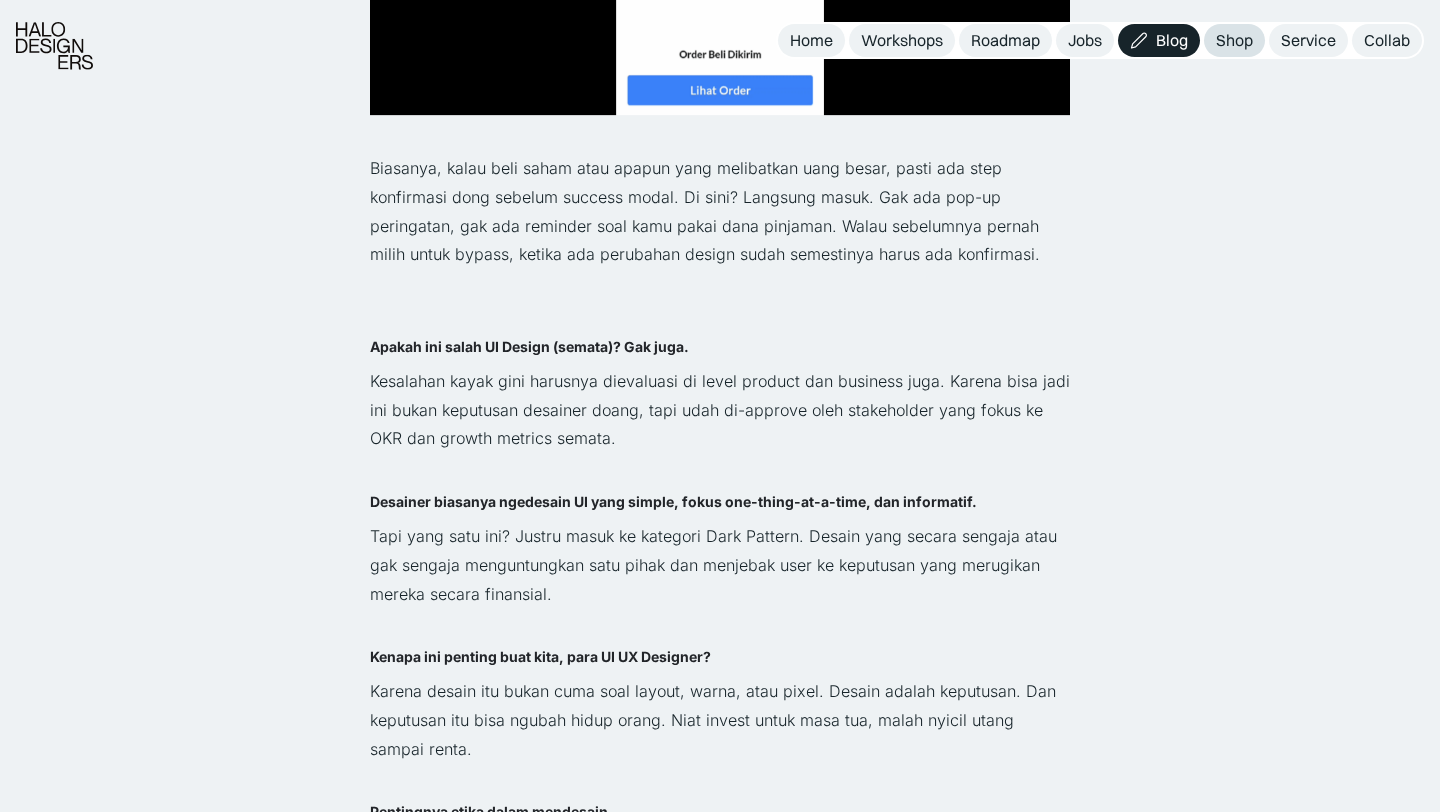click on "Shop" at bounding box center [1234, 40] 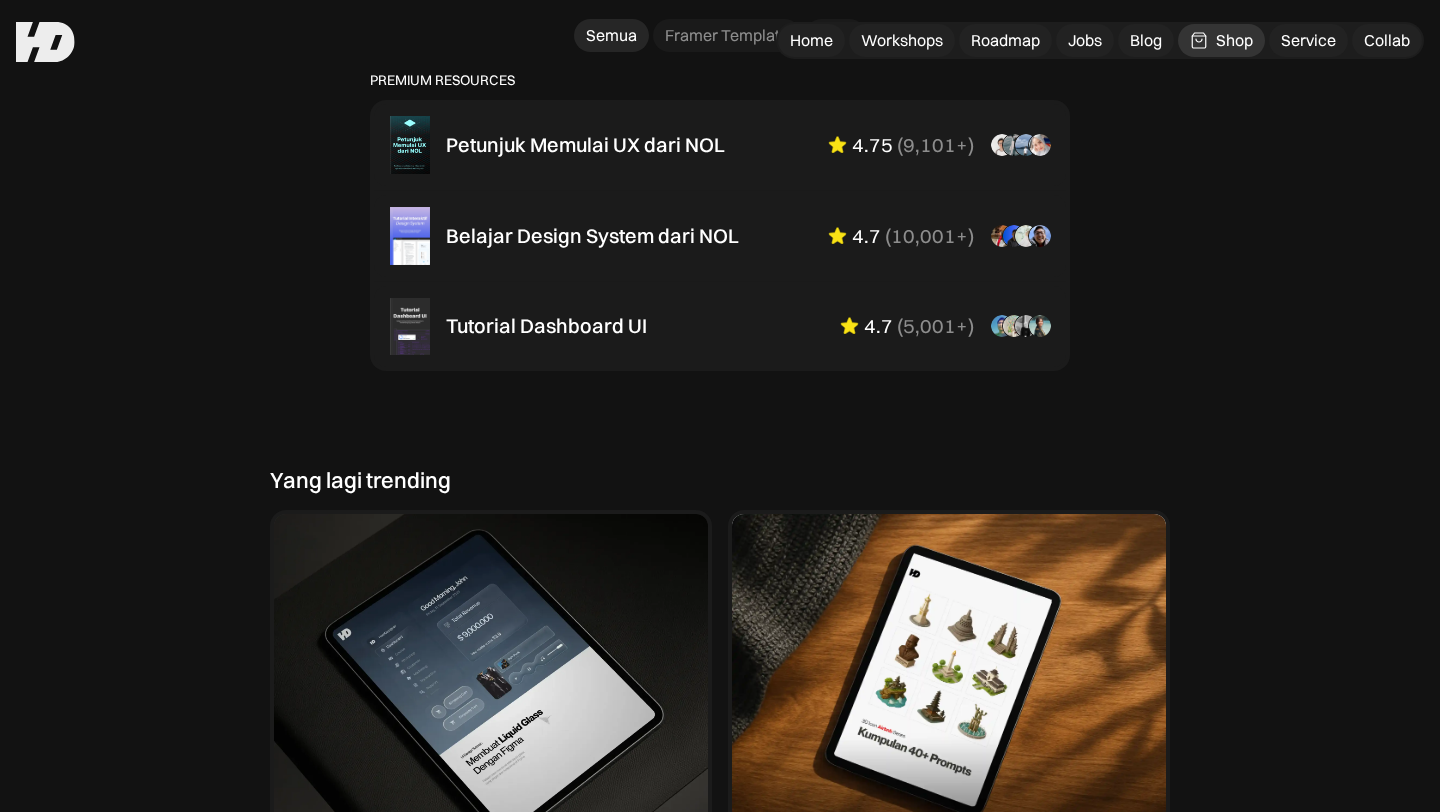 scroll, scrollTop: 1345, scrollLeft: 0, axis: vertical 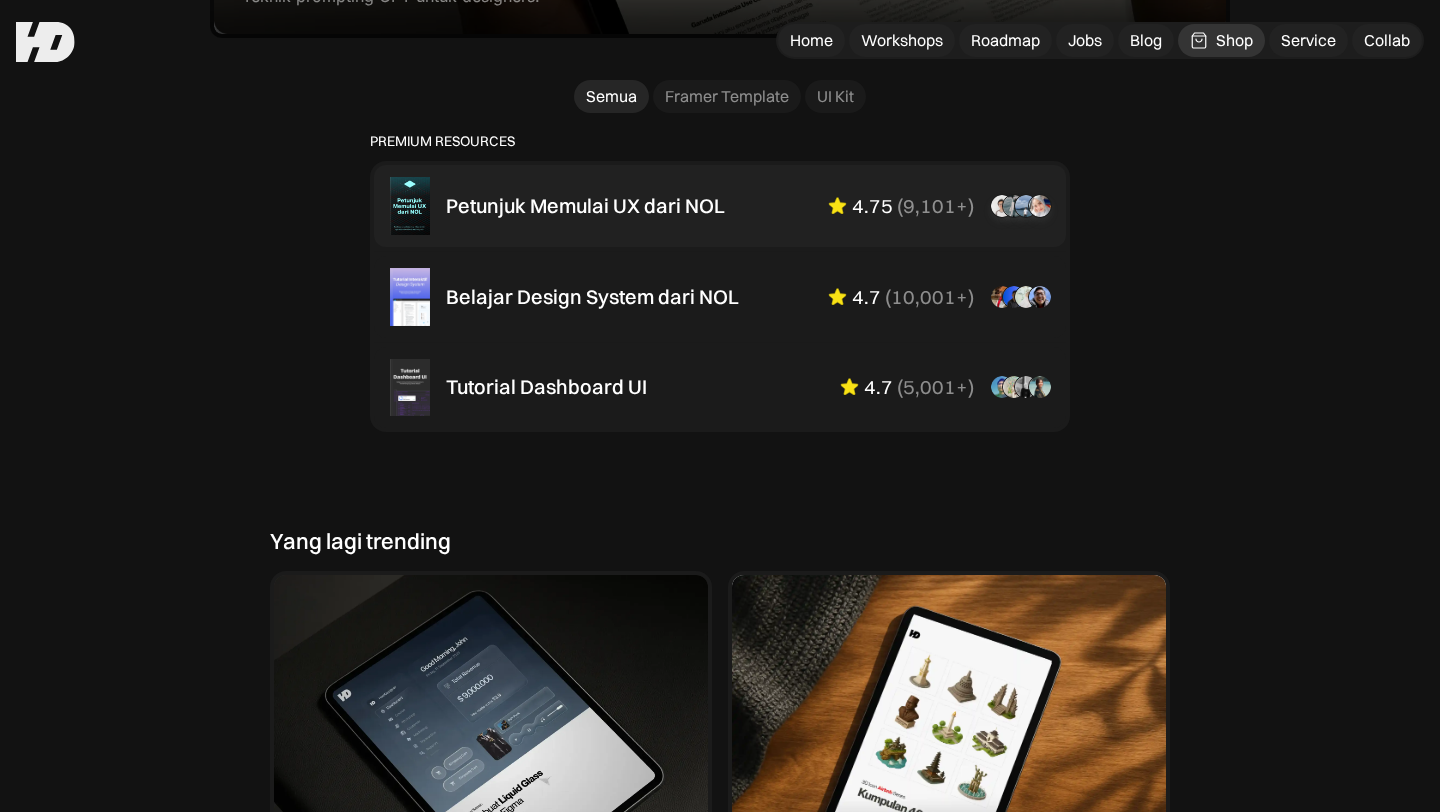 click on "Petunjuk Memulai UX dari NOL 4.75  ( 9,101+ ) “Overall mini book nya sudah lengkap komplit dan penggunaan bahasanya mudah dipahami. Keren sangat membantu!” [FIRST], UI UX Designer ([AGE] y.o.e) “On the surface, this book is only beneficial to entry-level and junior designers. It's funny because if you look closely and dig deeper, you will understand that this book and all of the resources are beneficial for all levels, even non-designers.” [FIRST], UI UX Designer ([AGE] y.o.e) “Rekomendasi buku saku untuk yang ingin memulai sebagai designer, Menurutku buku ini best local book buat designer yang galau dan tersesat akan banyaknya informasi.” [FIRST], UI UX Designer ([AGE] y.o.e)" at bounding box center [720, 206] 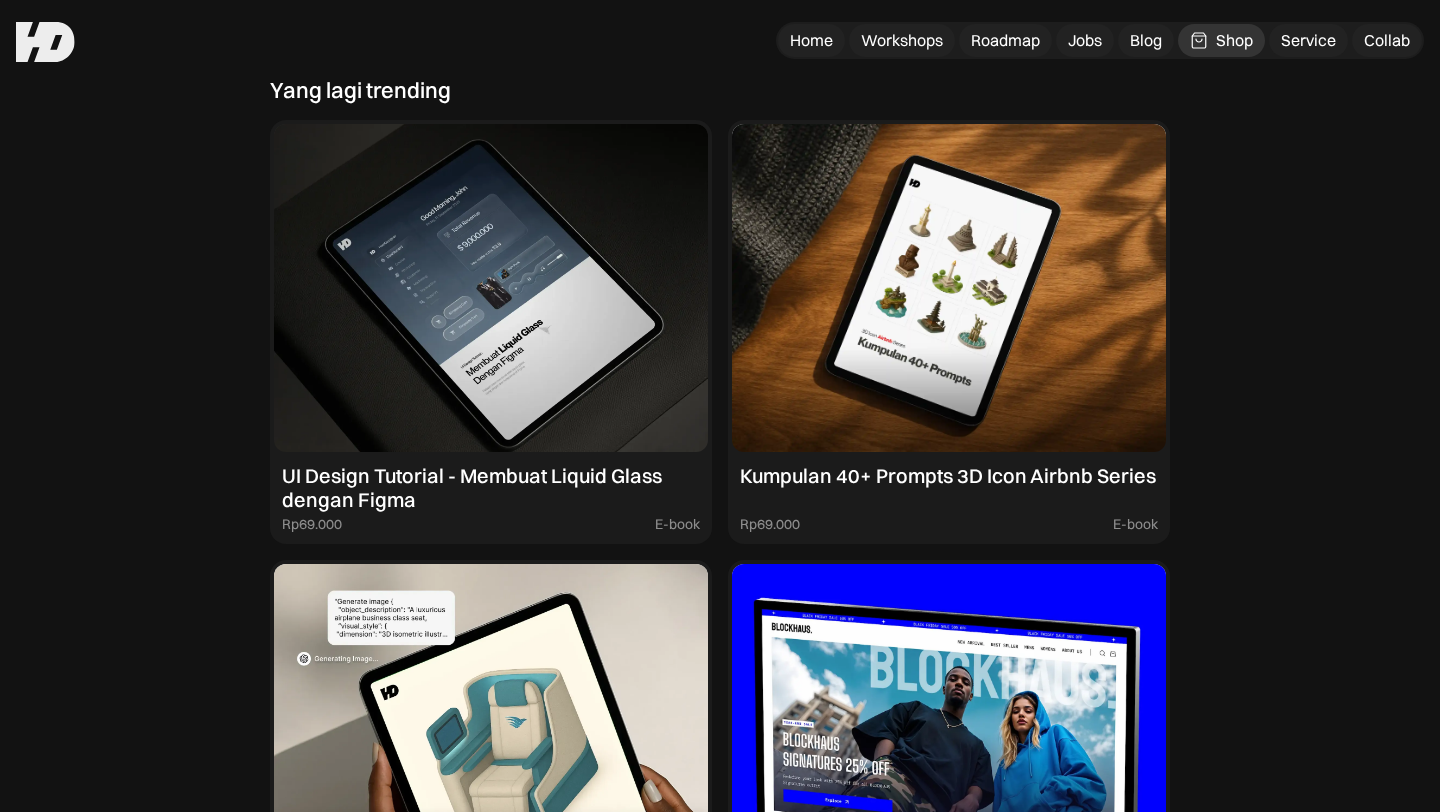 scroll, scrollTop: 161, scrollLeft: 0, axis: vertical 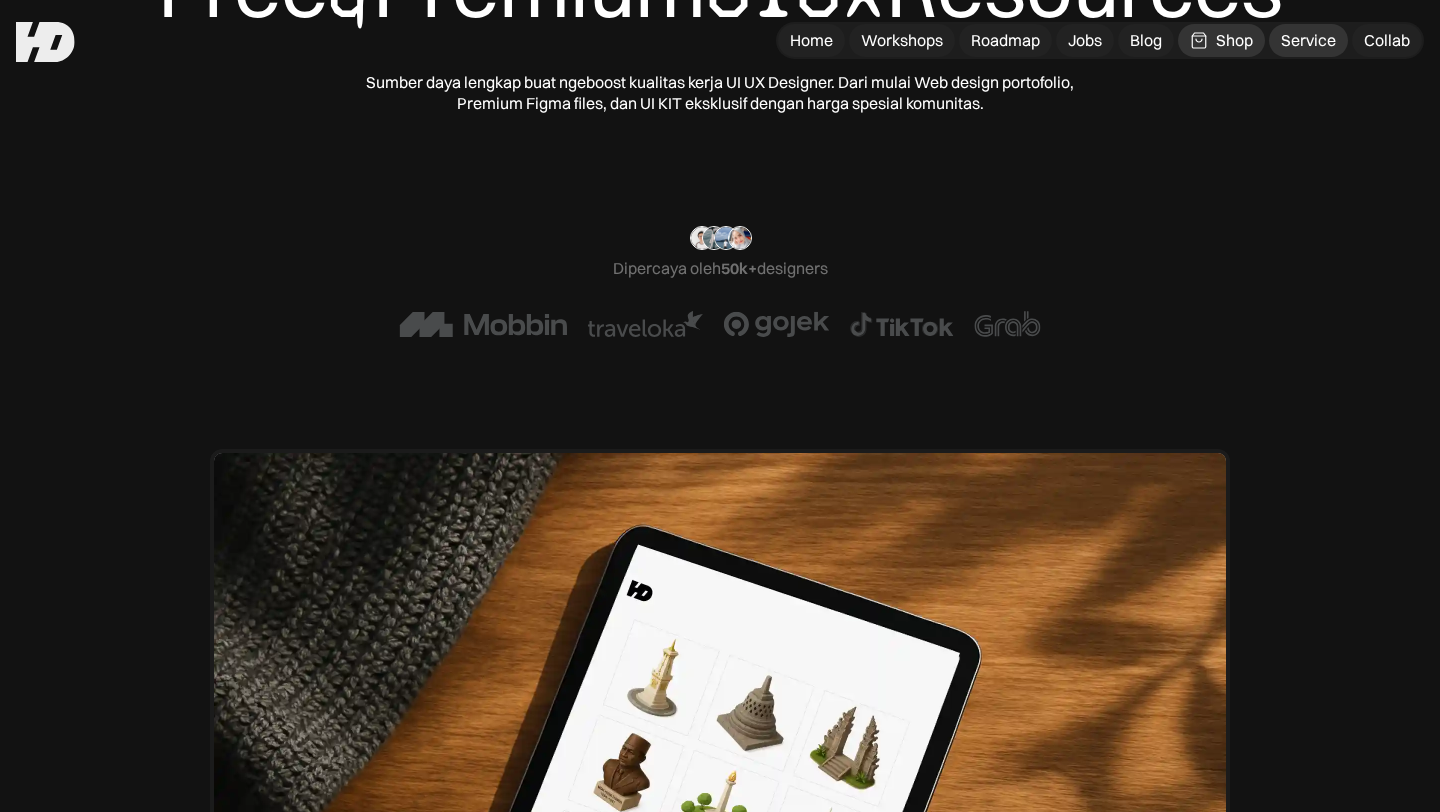 click on "Service" at bounding box center (1308, 40) 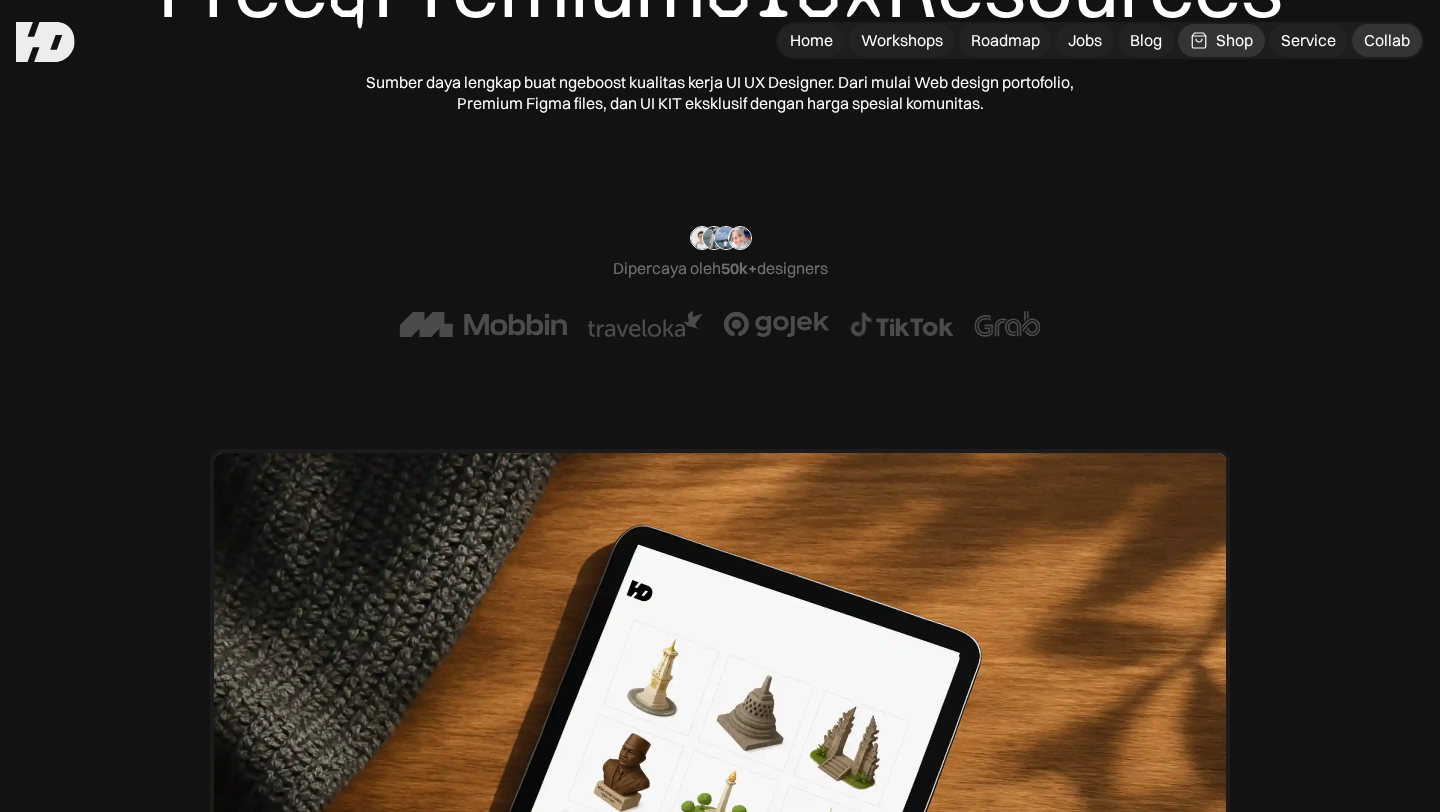 click on "Collab" at bounding box center (1387, 40) 